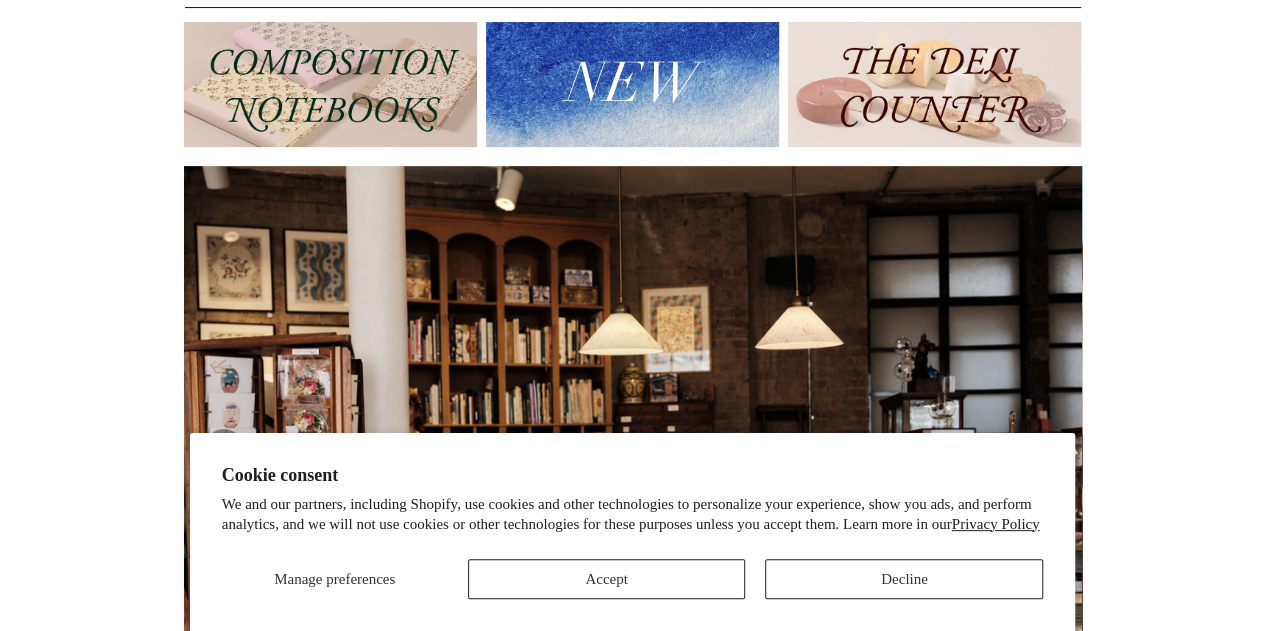 scroll, scrollTop: 200, scrollLeft: 0, axis: vertical 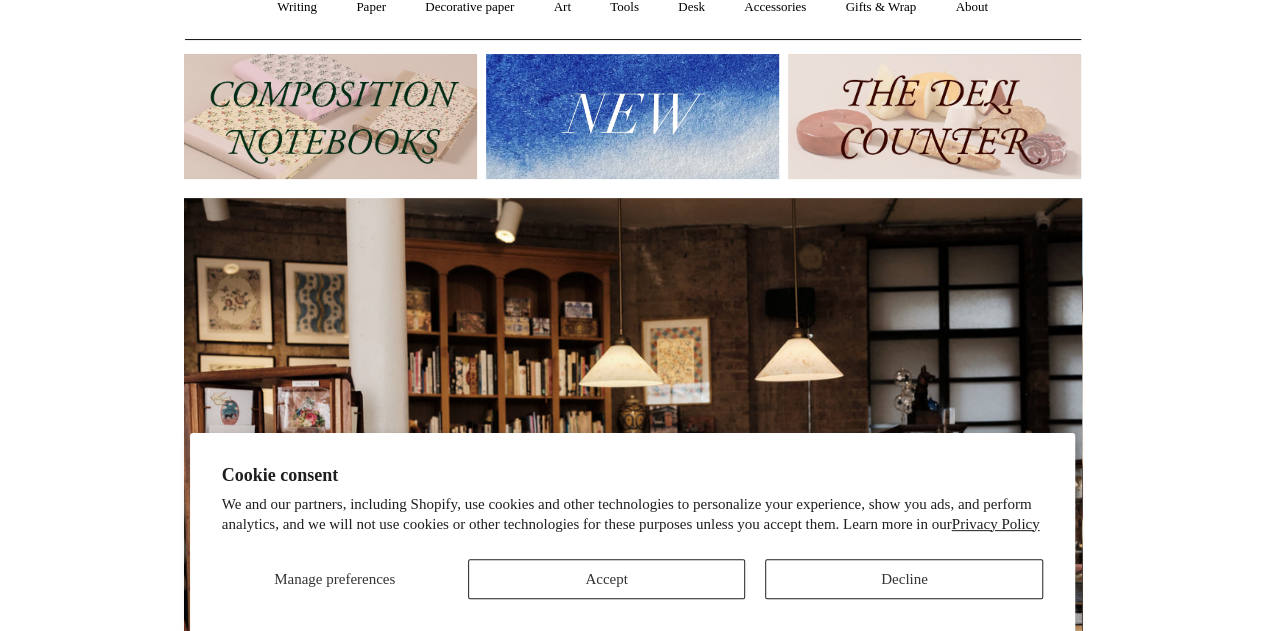 click at bounding box center (330, 116) 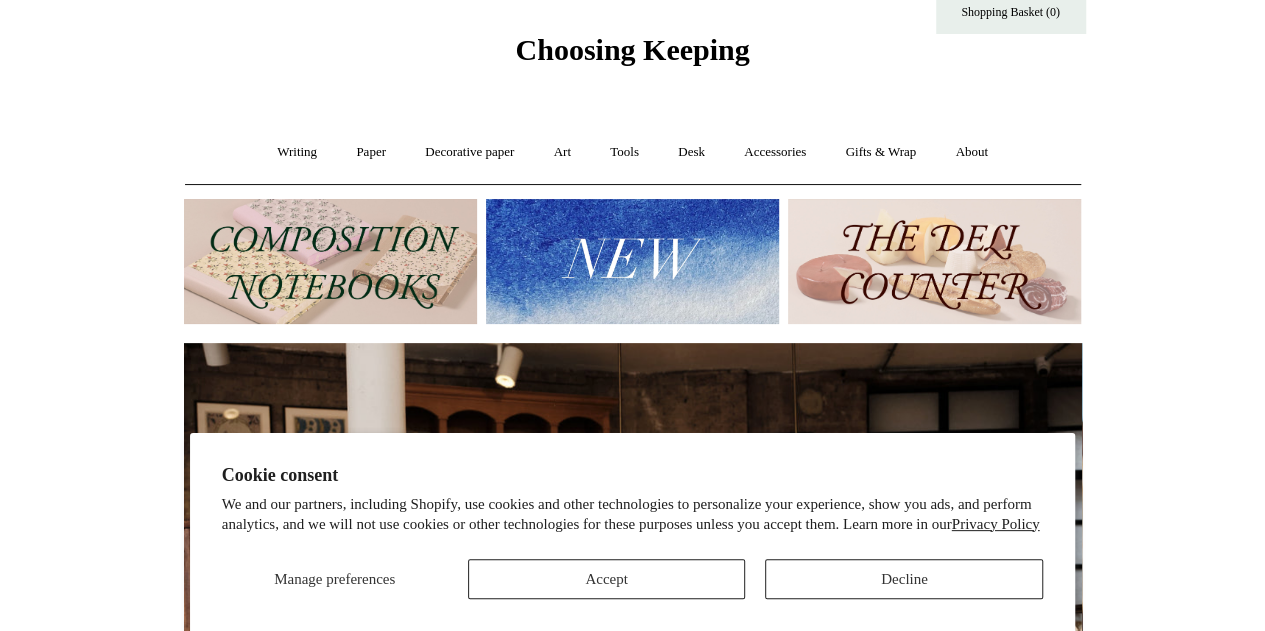 scroll, scrollTop: 100, scrollLeft: 0, axis: vertical 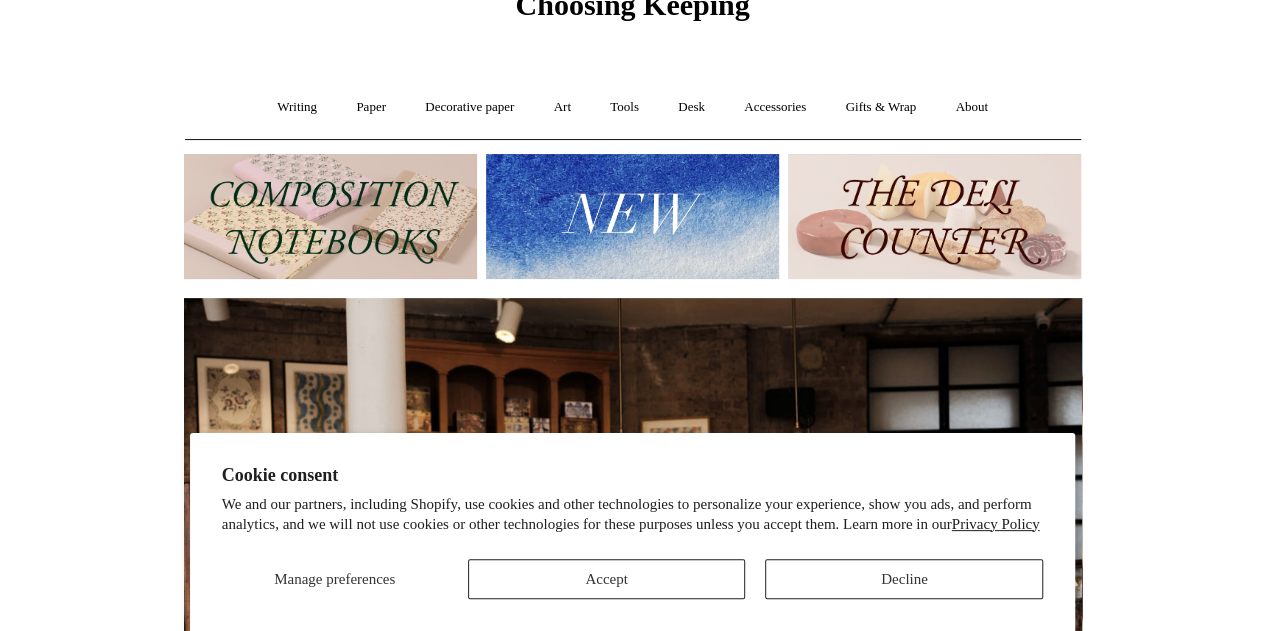 click at bounding box center [632, 216] 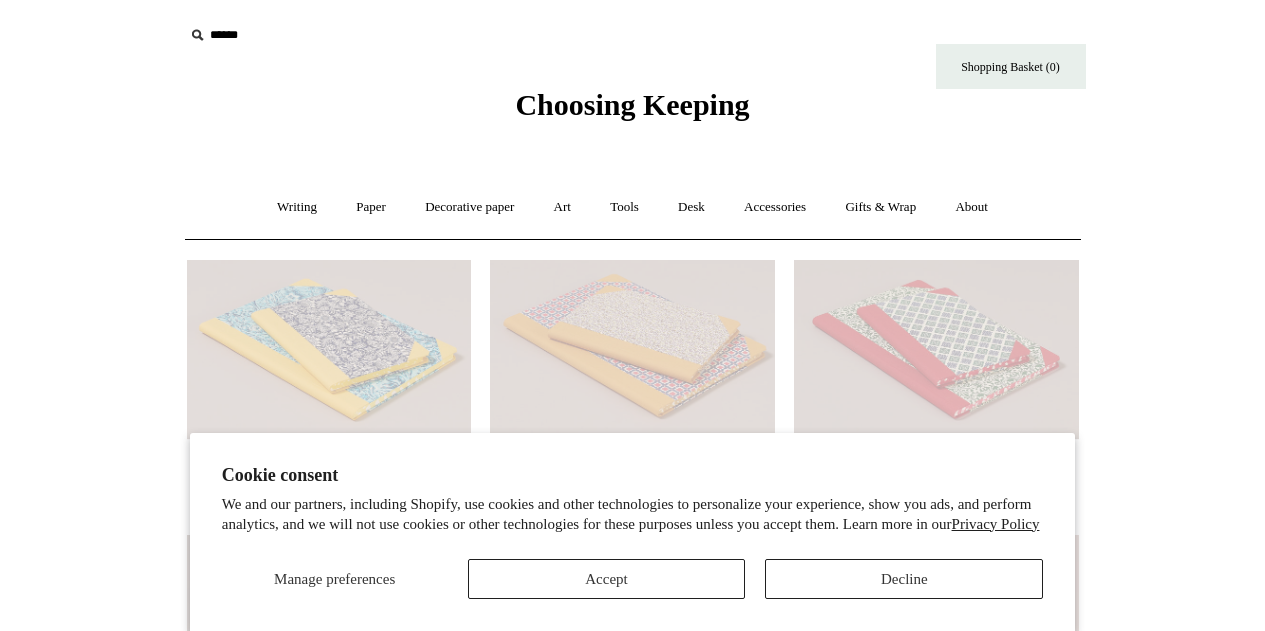 scroll, scrollTop: 0, scrollLeft: 0, axis: both 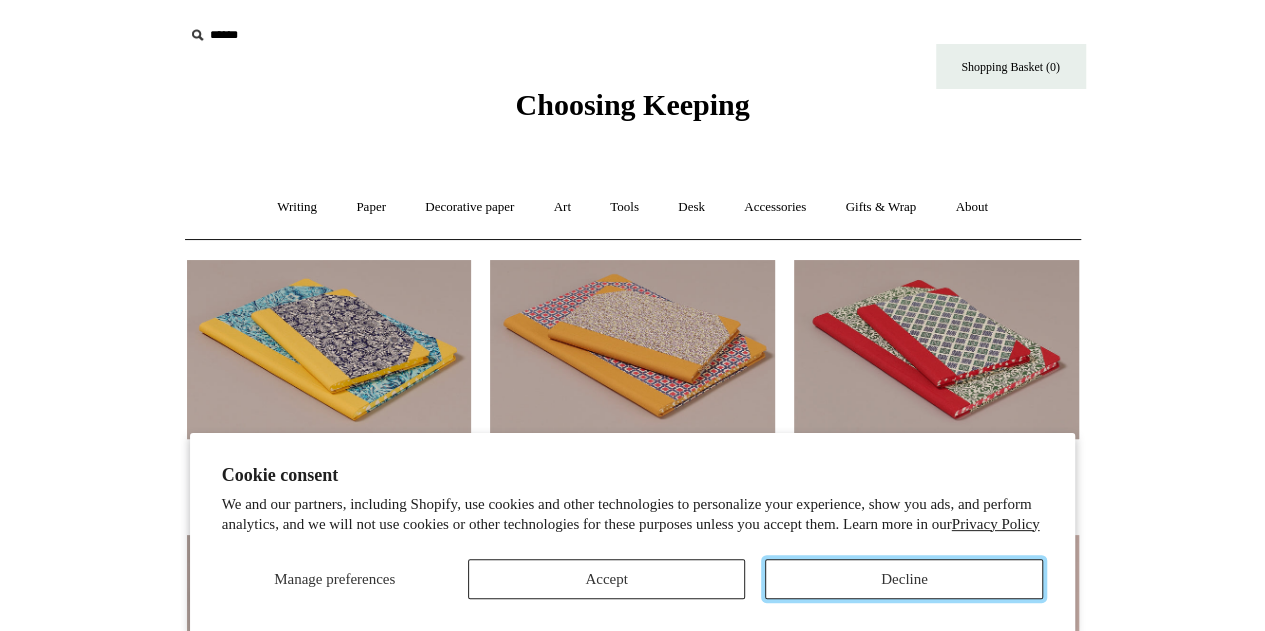 click on "Decline" at bounding box center (904, 579) 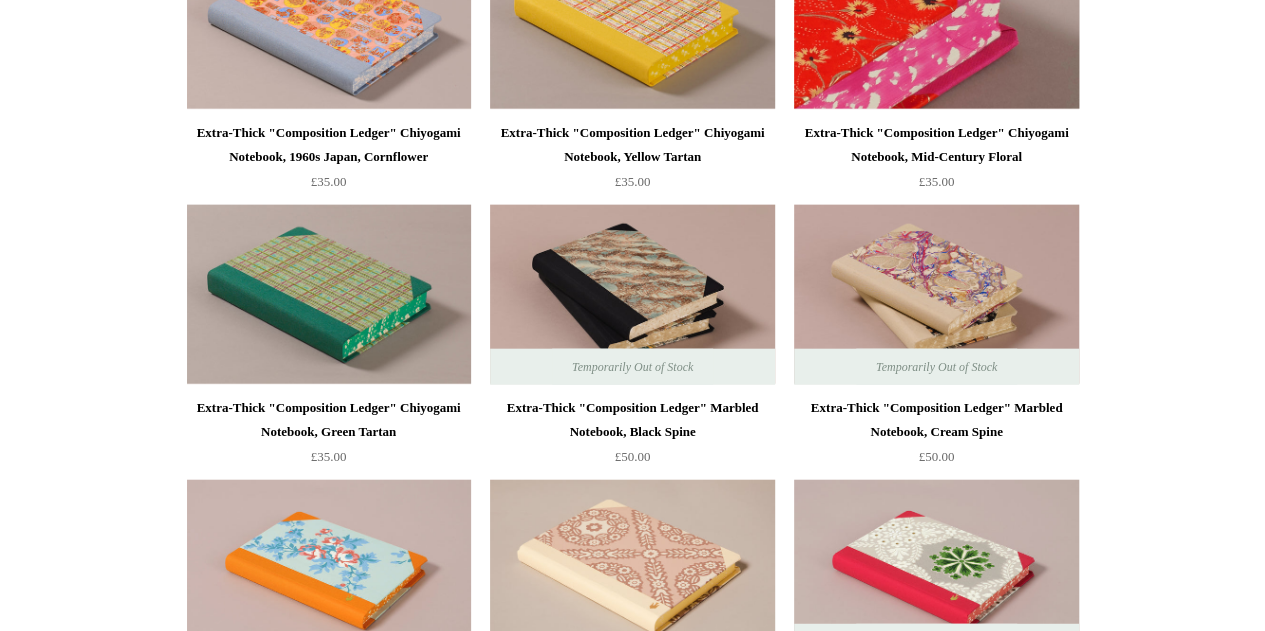 scroll, scrollTop: 2100, scrollLeft: 0, axis: vertical 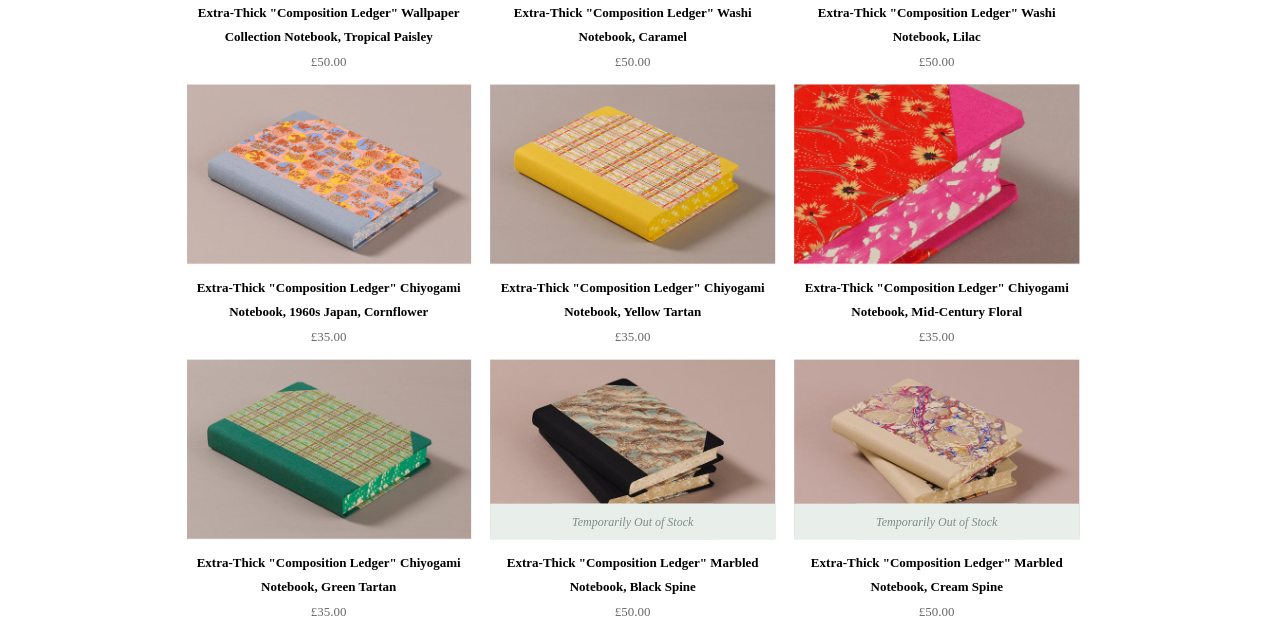 click at bounding box center (936, 175) 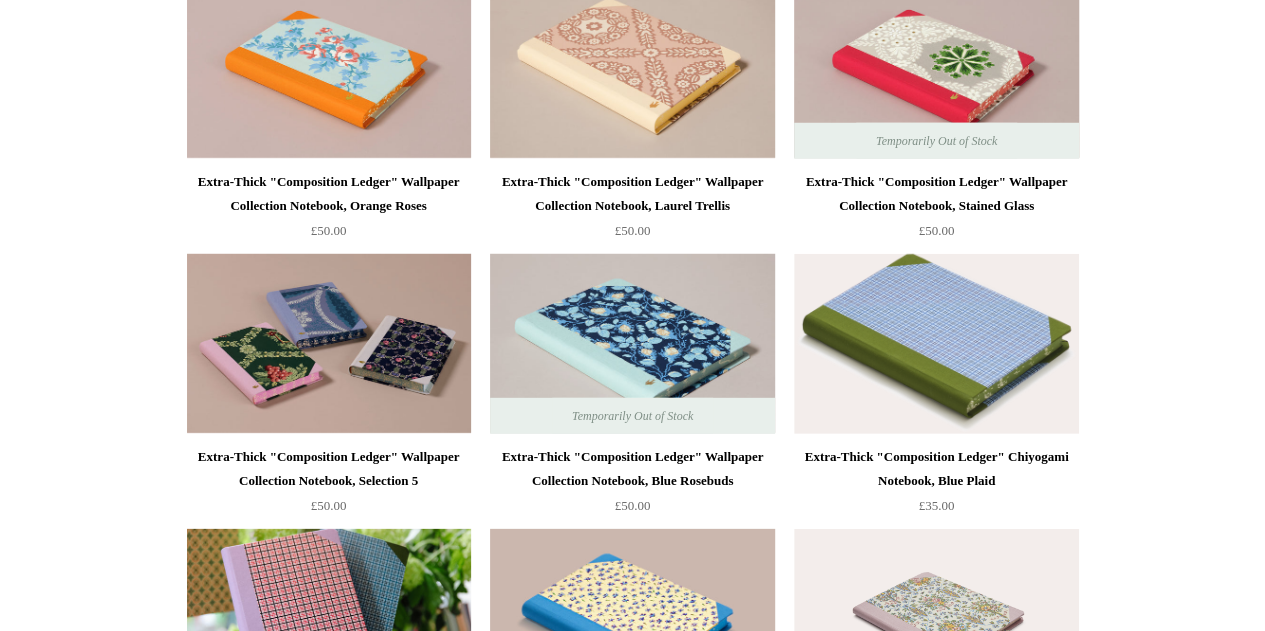 scroll, scrollTop: 3000, scrollLeft: 0, axis: vertical 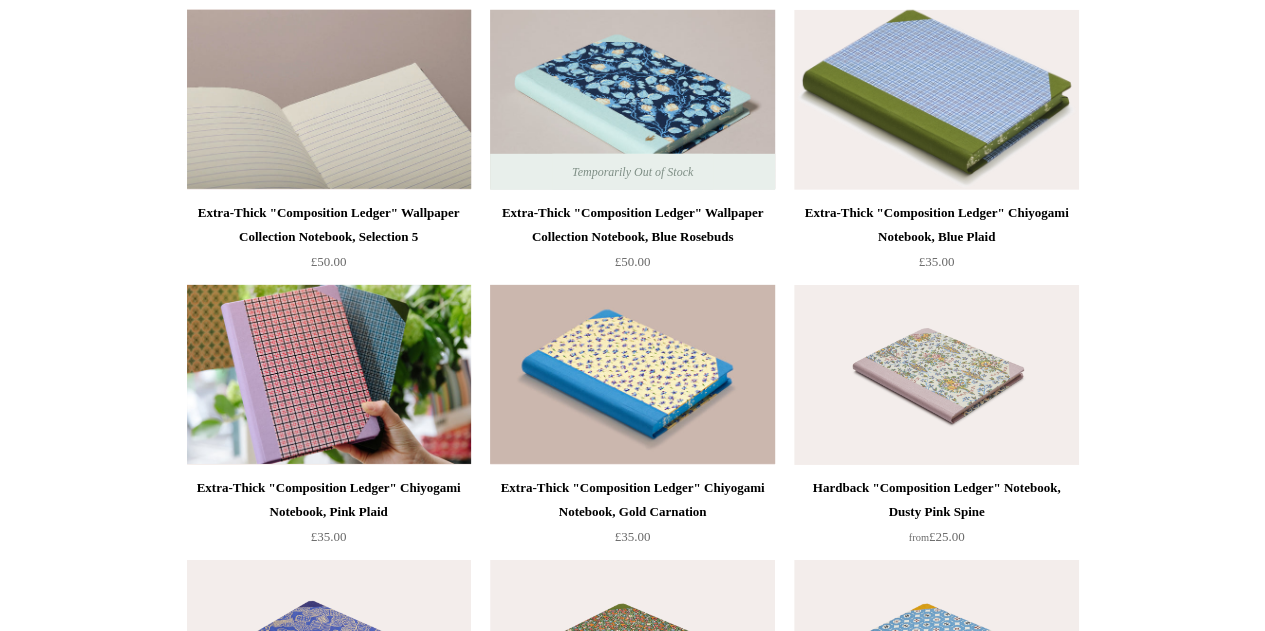 click at bounding box center (329, 100) 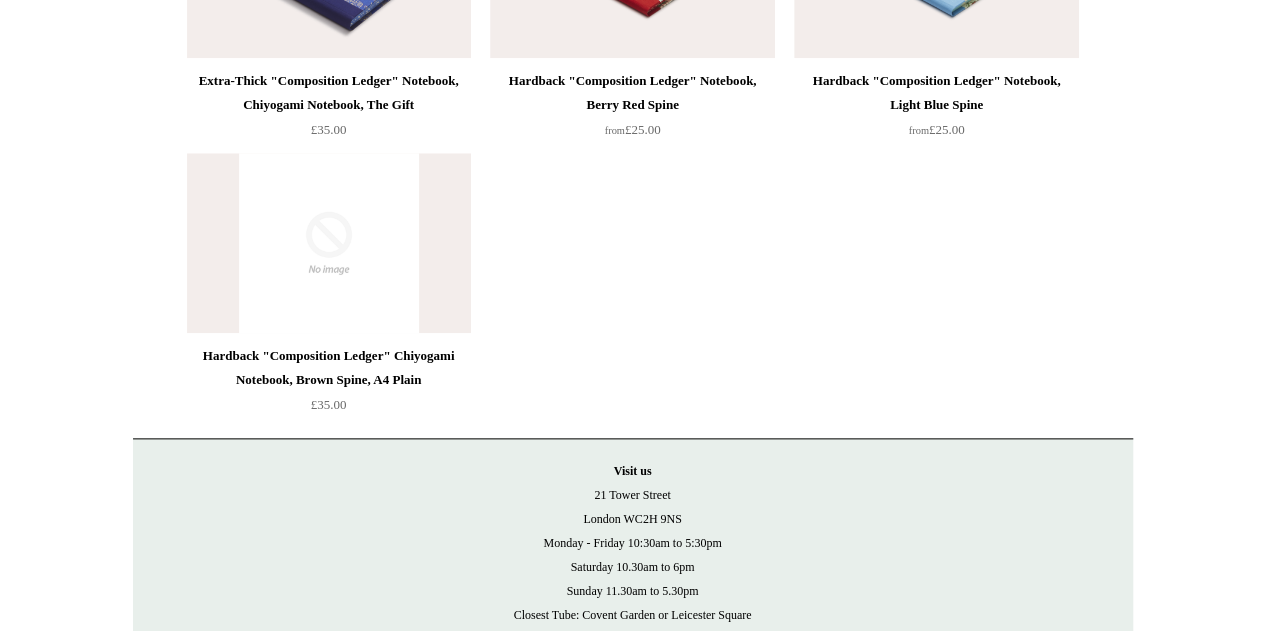 scroll, scrollTop: 4900, scrollLeft: 0, axis: vertical 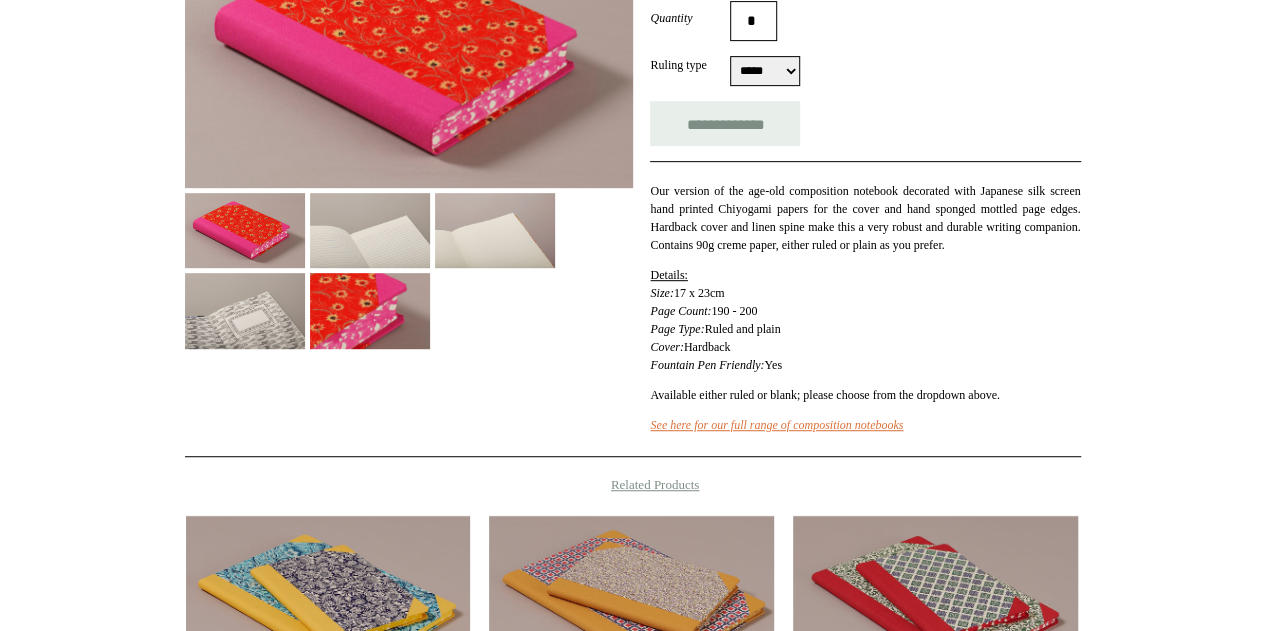 click at bounding box center (370, 230) 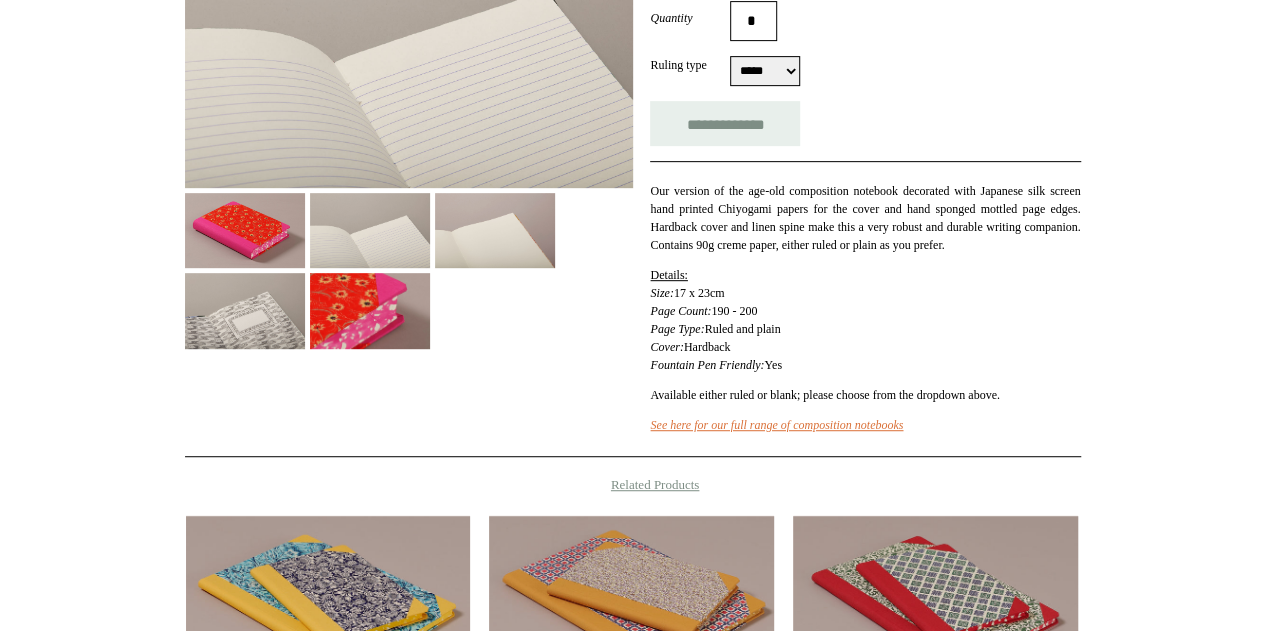 click at bounding box center (495, 230) 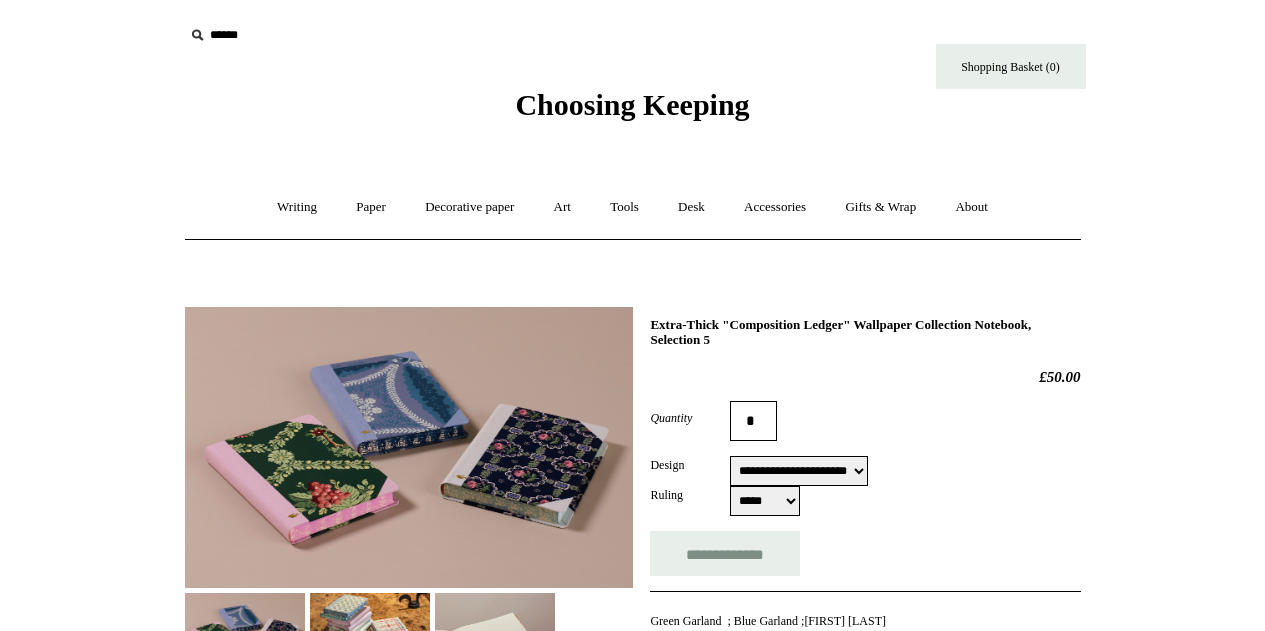 select on "**********" 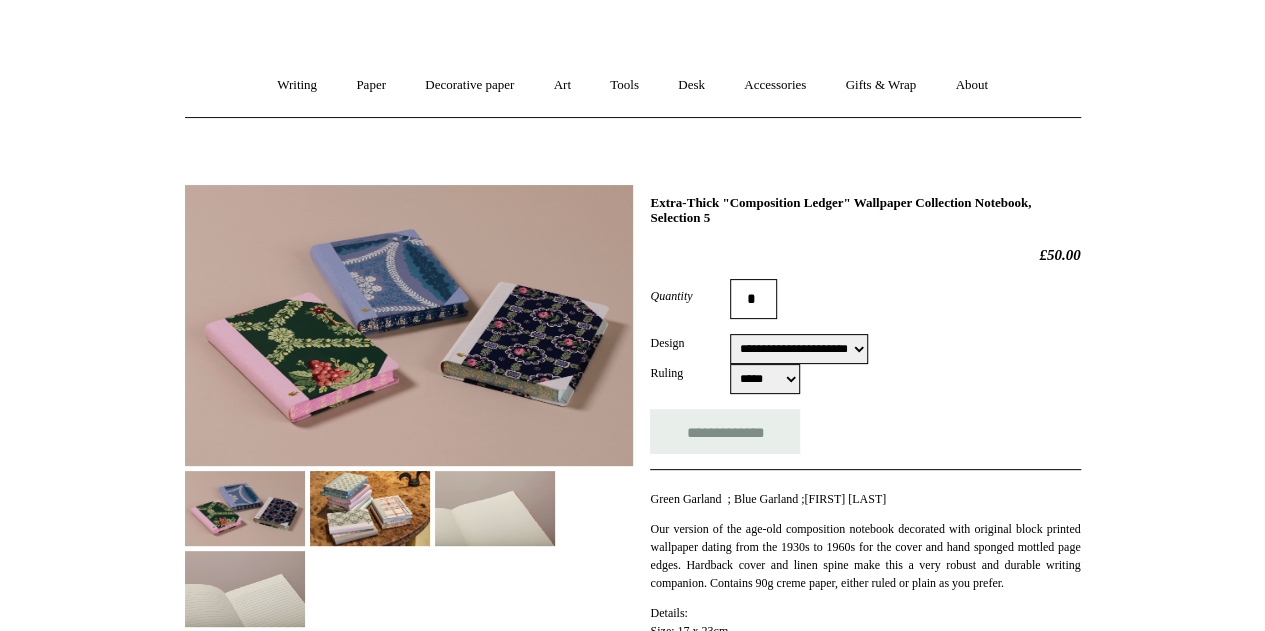 scroll, scrollTop: 300, scrollLeft: 0, axis: vertical 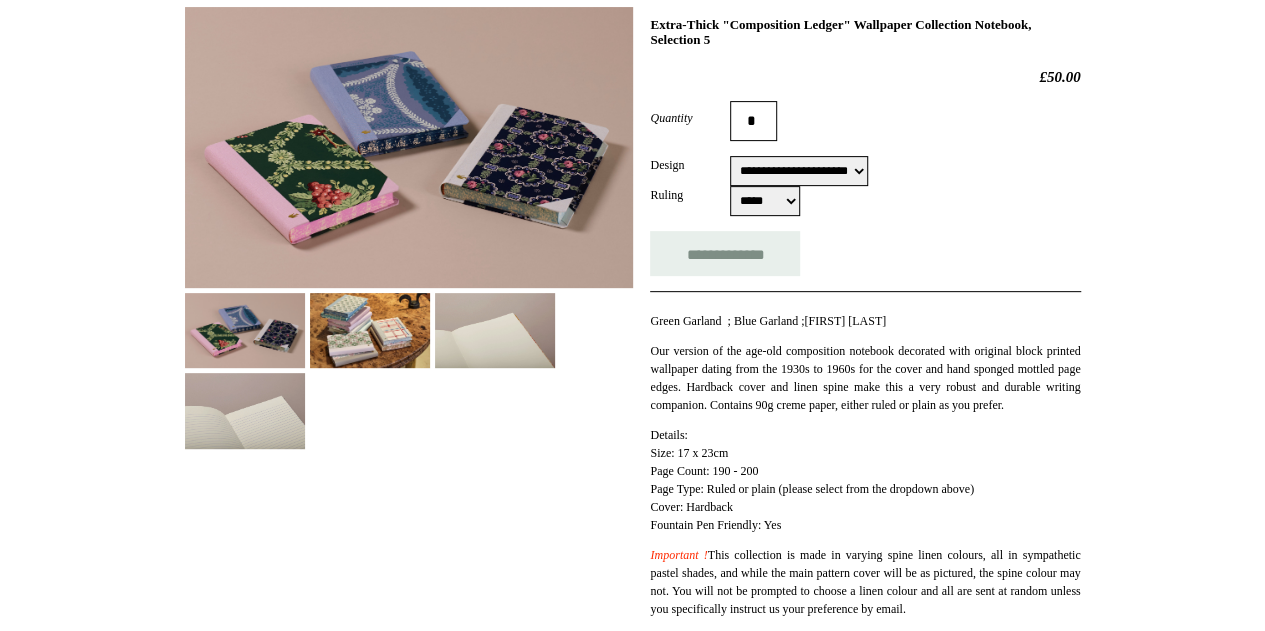 click at bounding box center [409, 147] 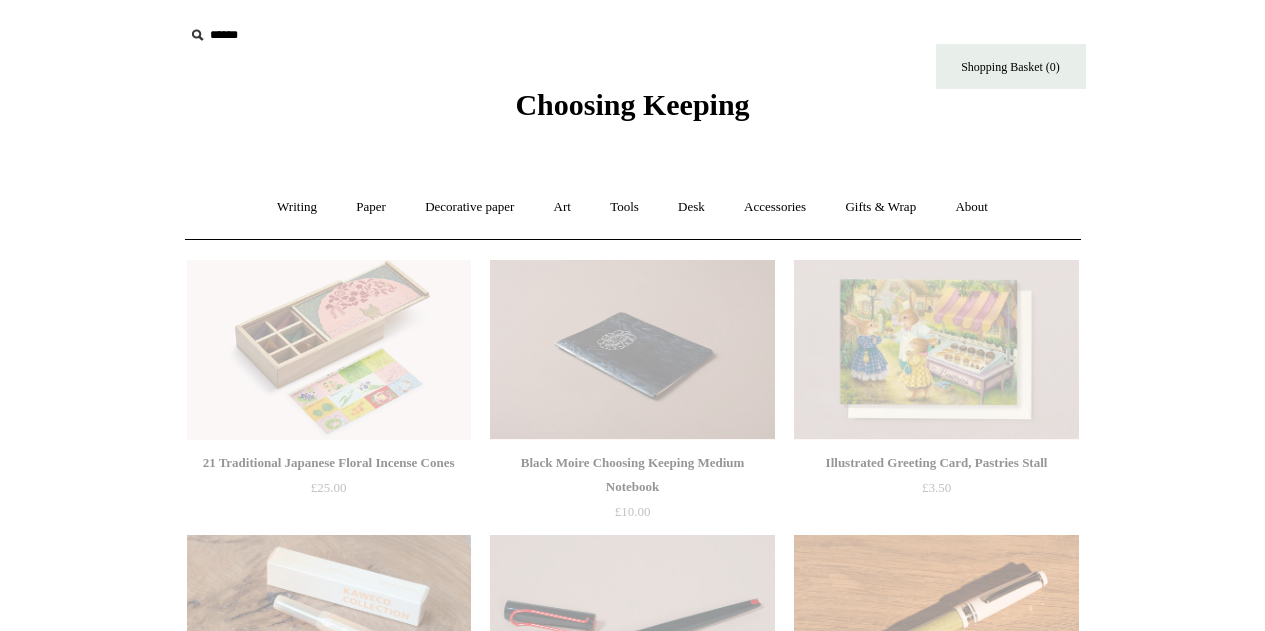 scroll, scrollTop: 0, scrollLeft: 0, axis: both 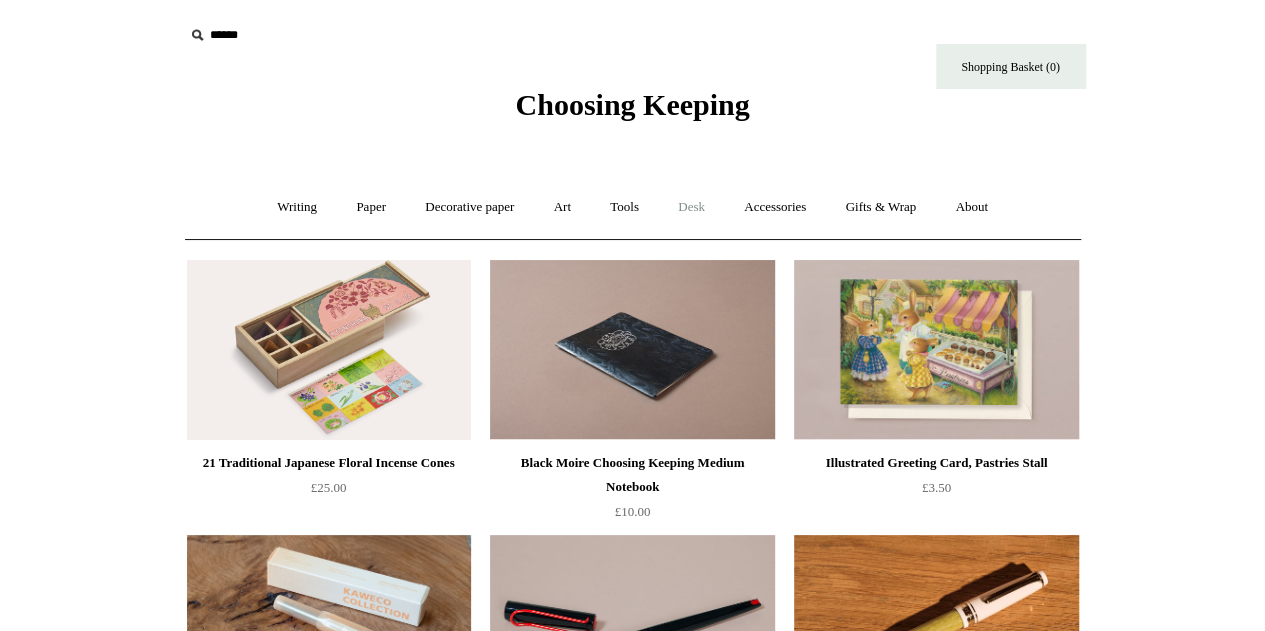 click on "Desk +" at bounding box center (691, 207) 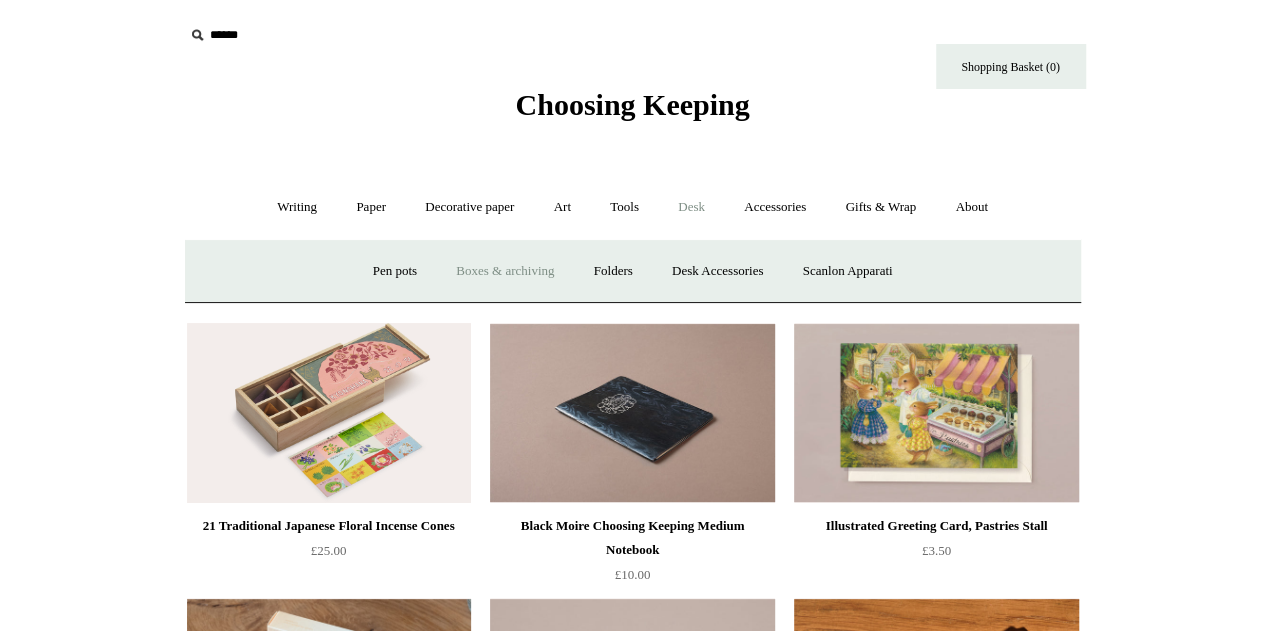 click on "Boxes & archiving" at bounding box center [505, 271] 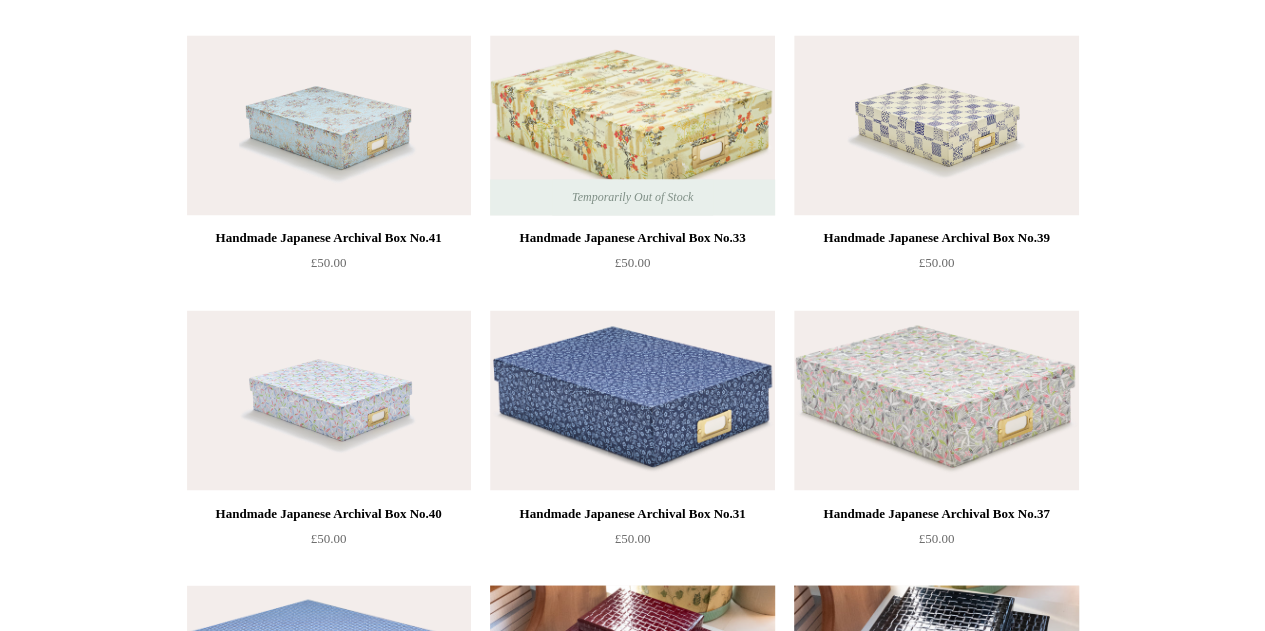 scroll, scrollTop: 2100, scrollLeft: 0, axis: vertical 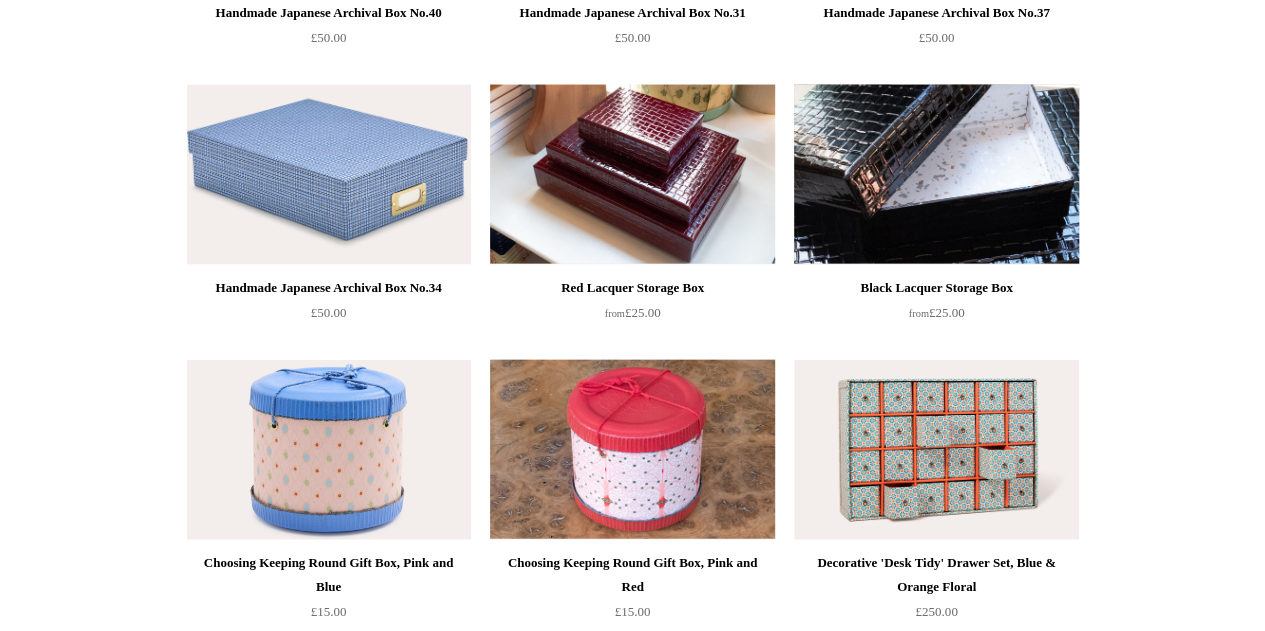 click at bounding box center (936, 175) 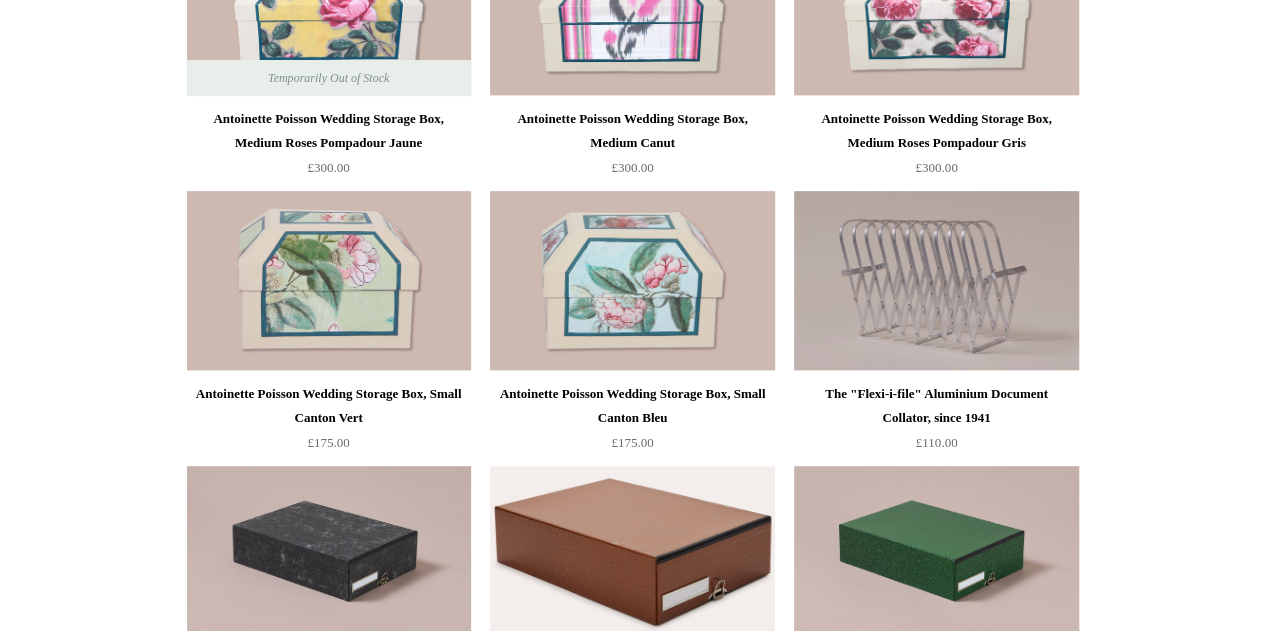 scroll, scrollTop: 0, scrollLeft: 0, axis: both 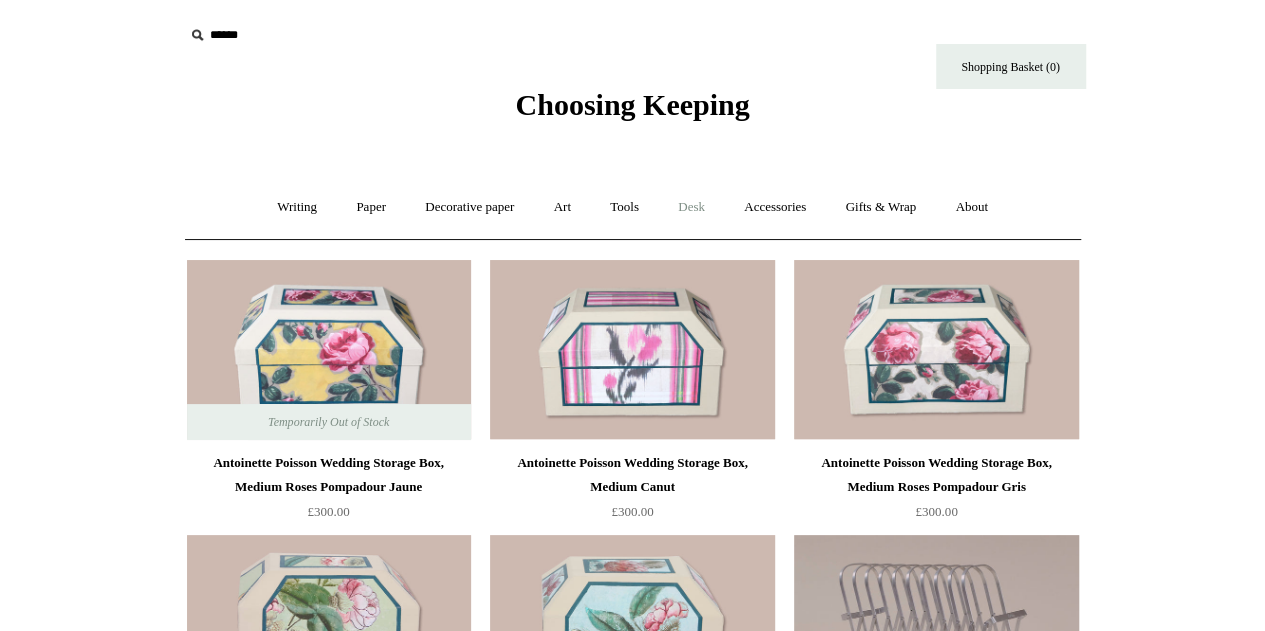 click on "Desk +" at bounding box center [691, 207] 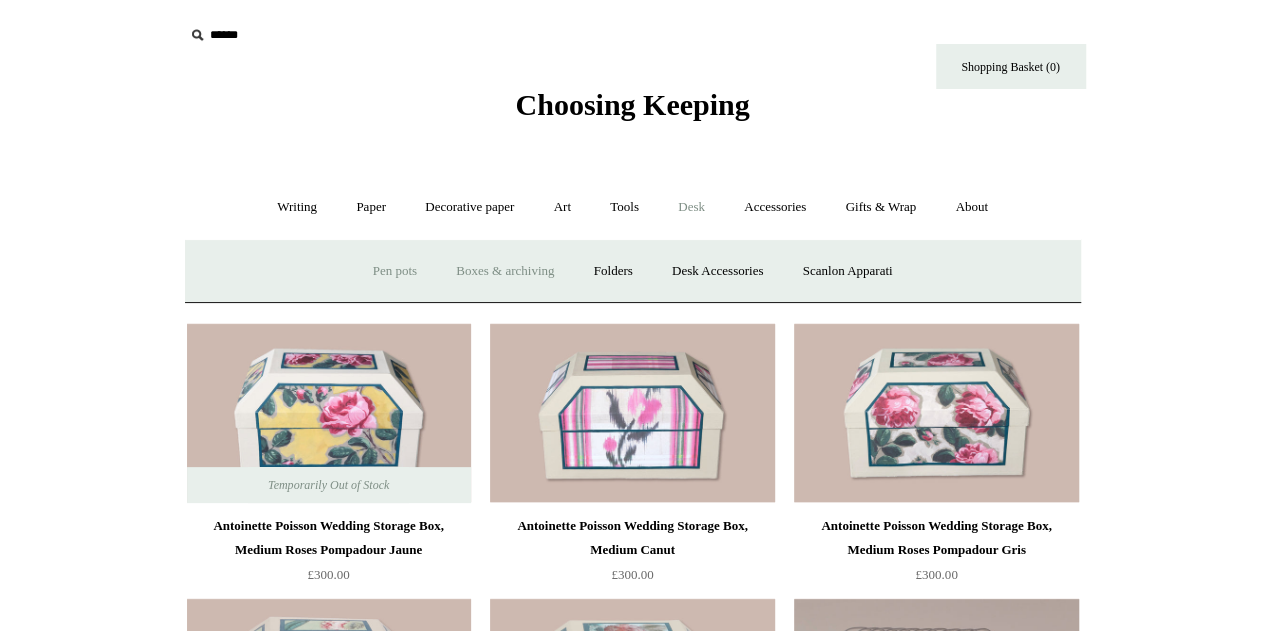 click on "Pen pots" at bounding box center [395, 271] 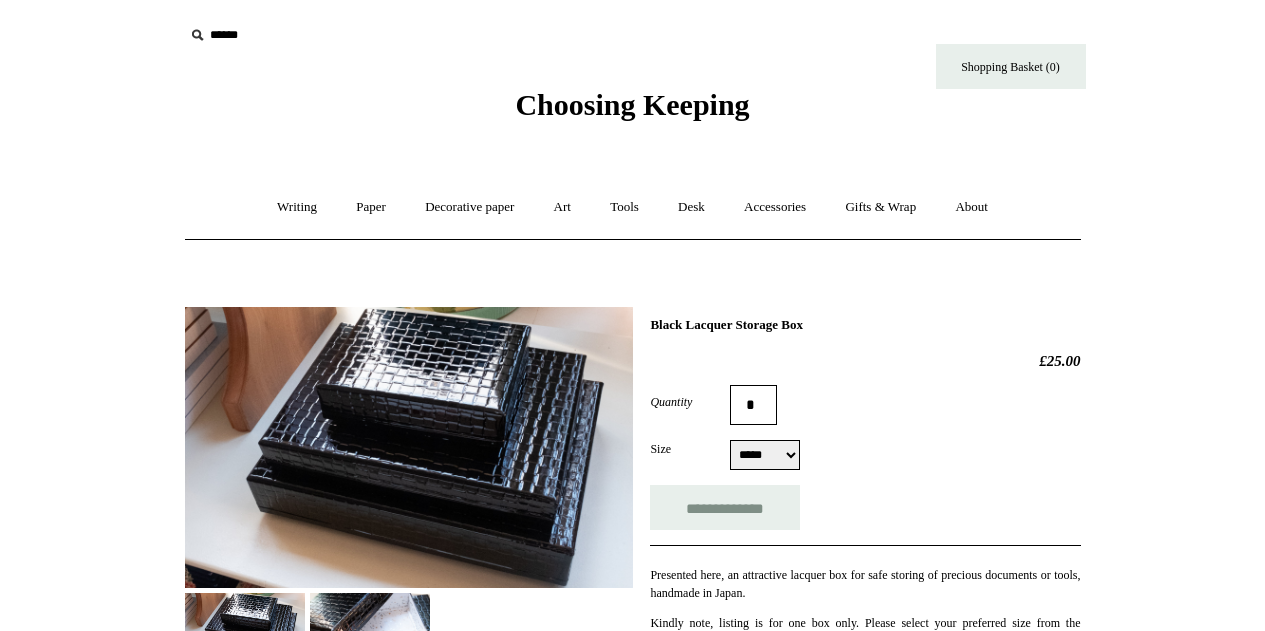 scroll, scrollTop: 0, scrollLeft: 0, axis: both 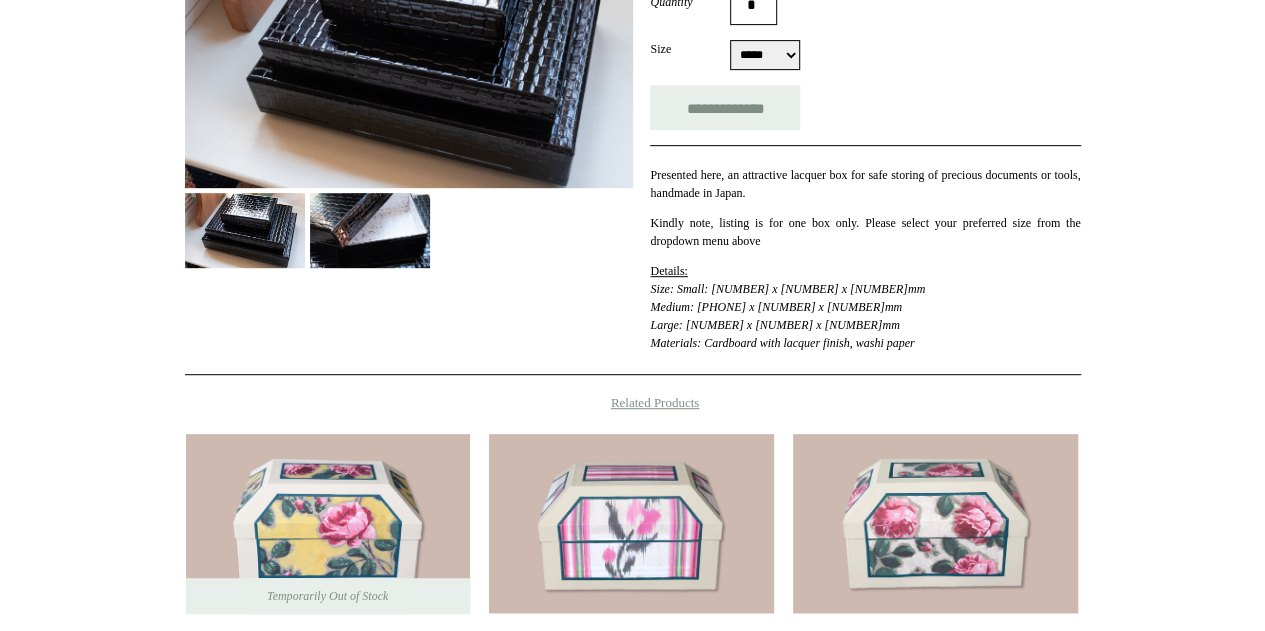 click at bounding box center (370, 230) 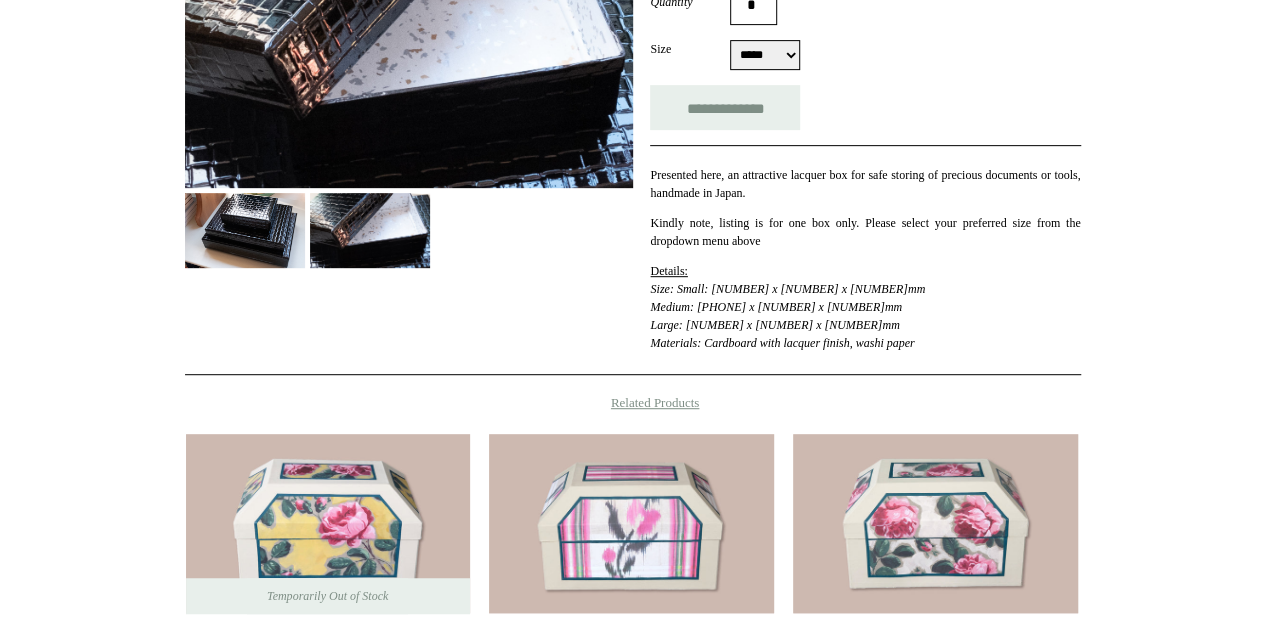 scroll, scrollTop: 200, scrollLeft: 0, axis: vertical 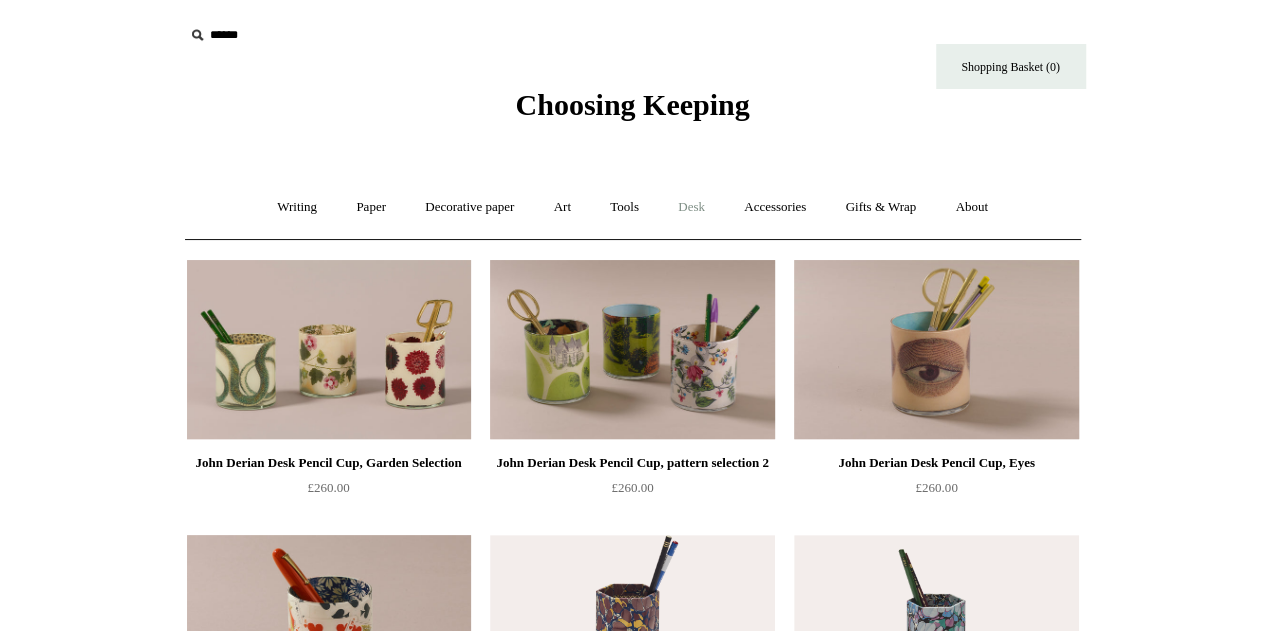 click on "Desk +" at bounding box center (691, 207) 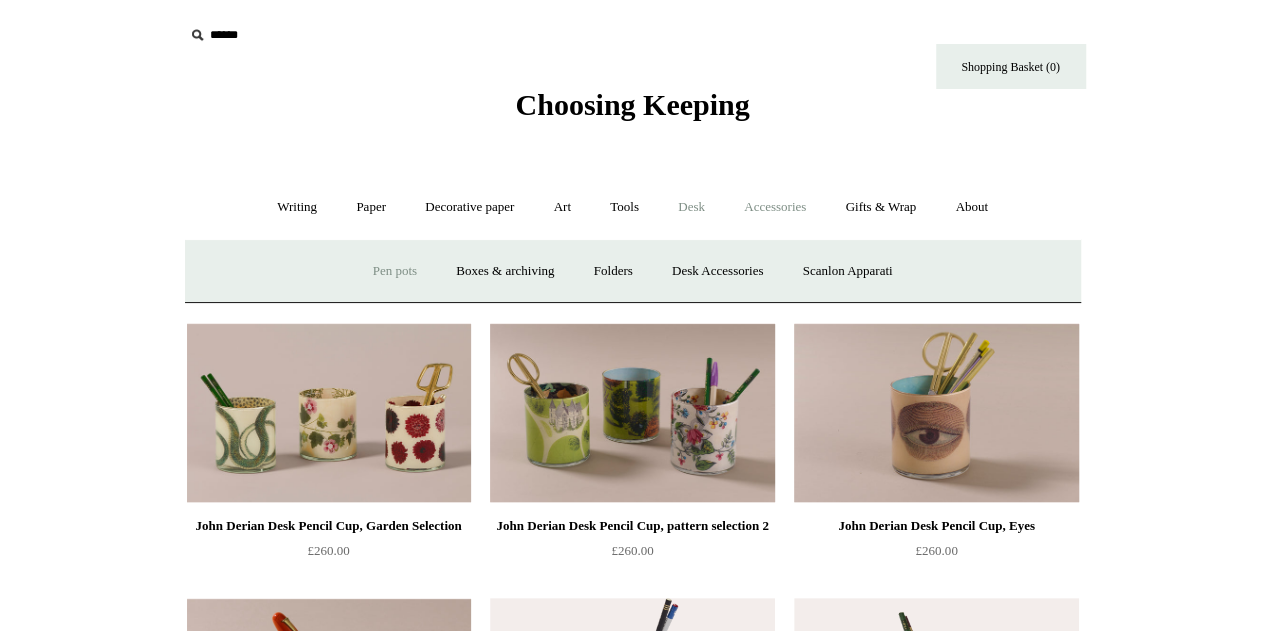 click on "Accessories +" at bounding box center (775, 207) 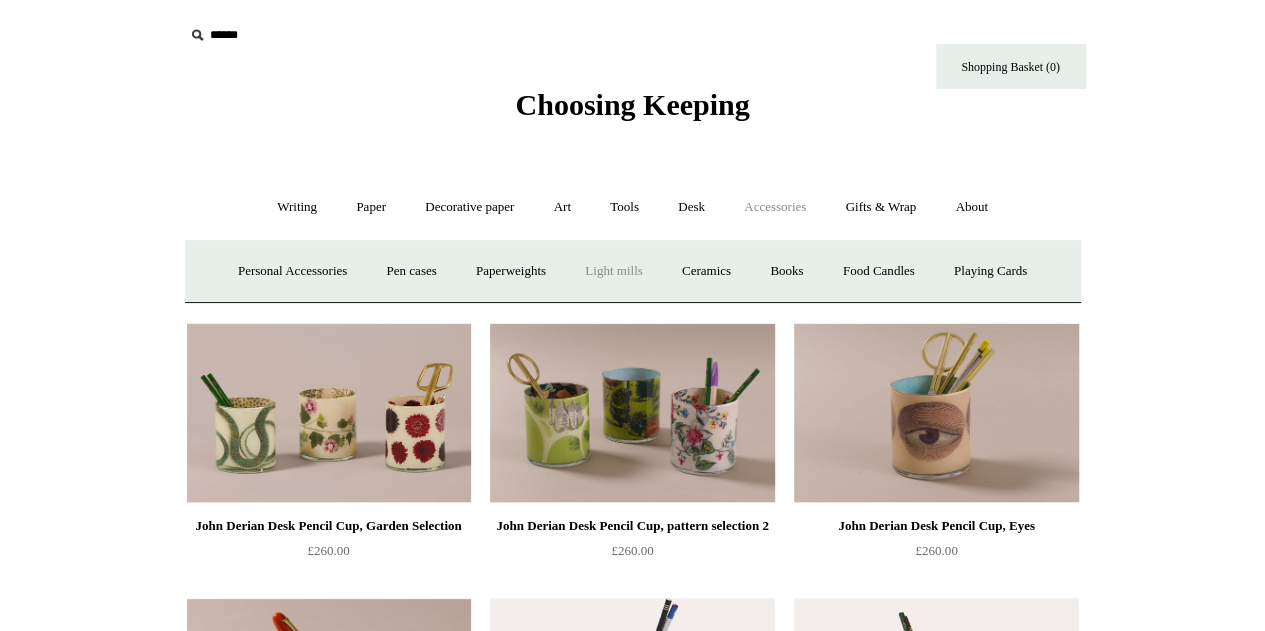 click on "Light mills" at bounding box center (613, 271) 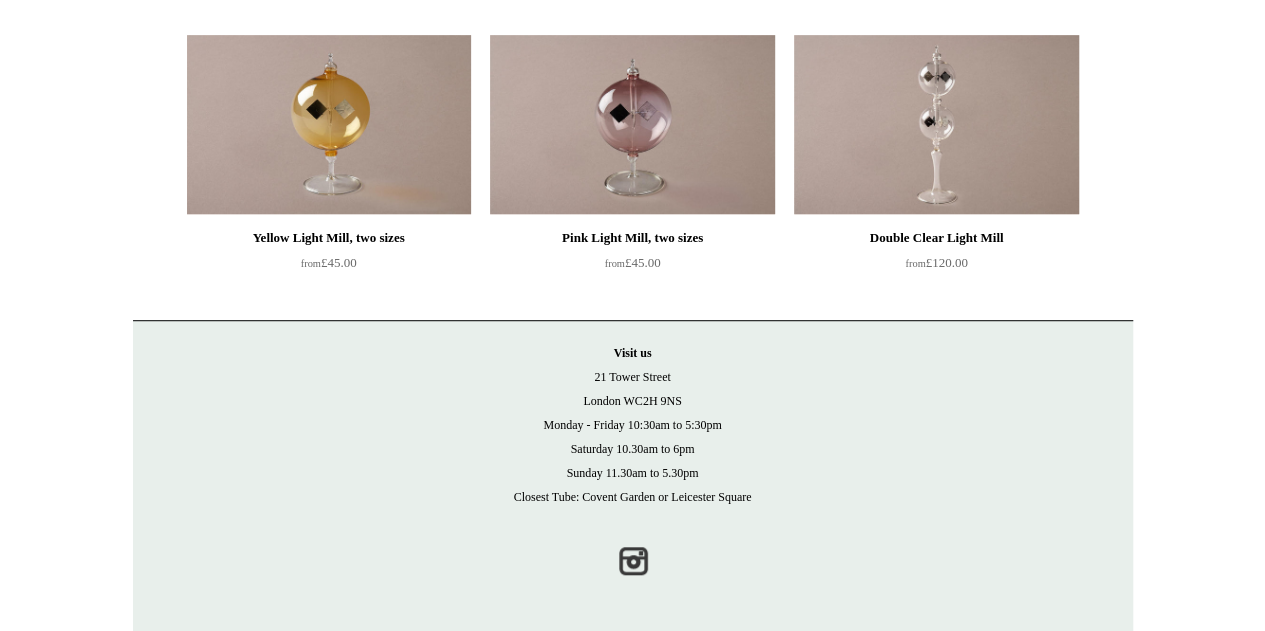 scroll, scrollTop: 100, scrollLeft: 0, axis: vertical 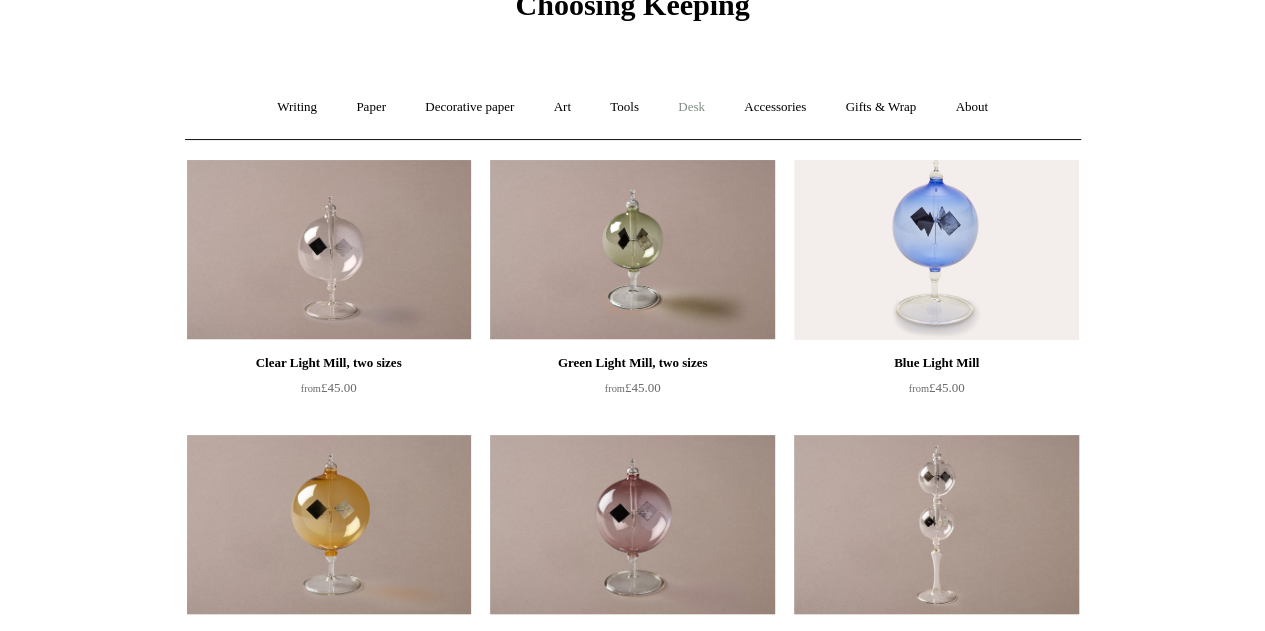 click on "Desk +" at bounding box center [691, 107] 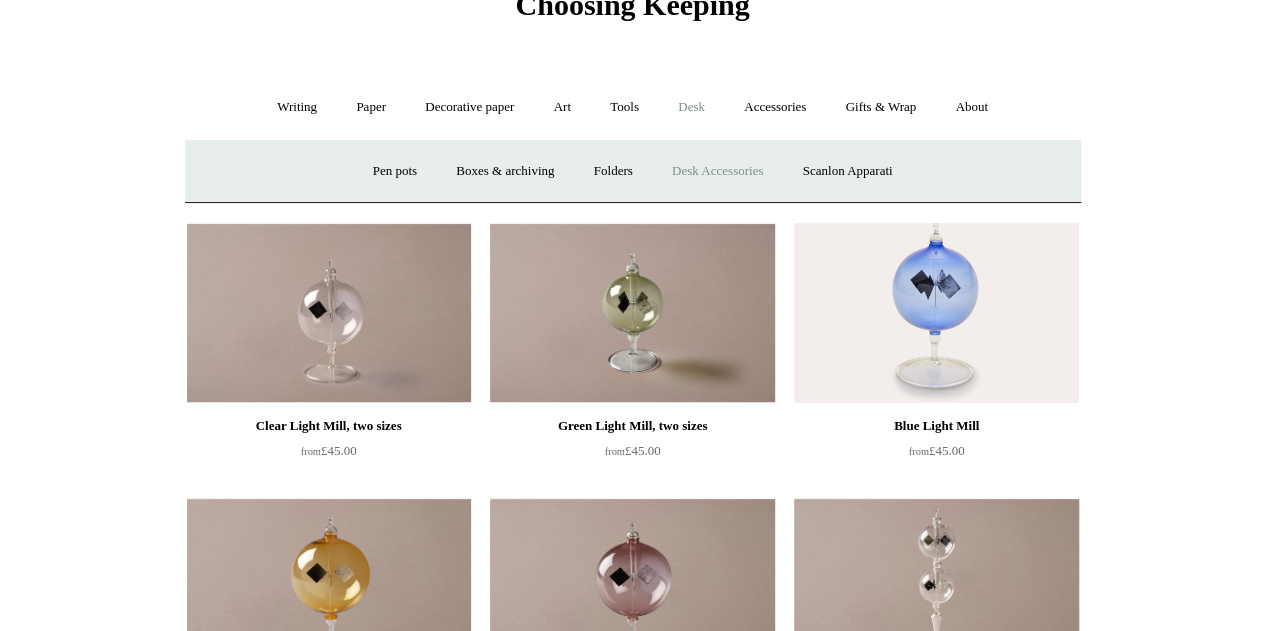 click on "Desk Accessories" at bounding box center [717, 171] 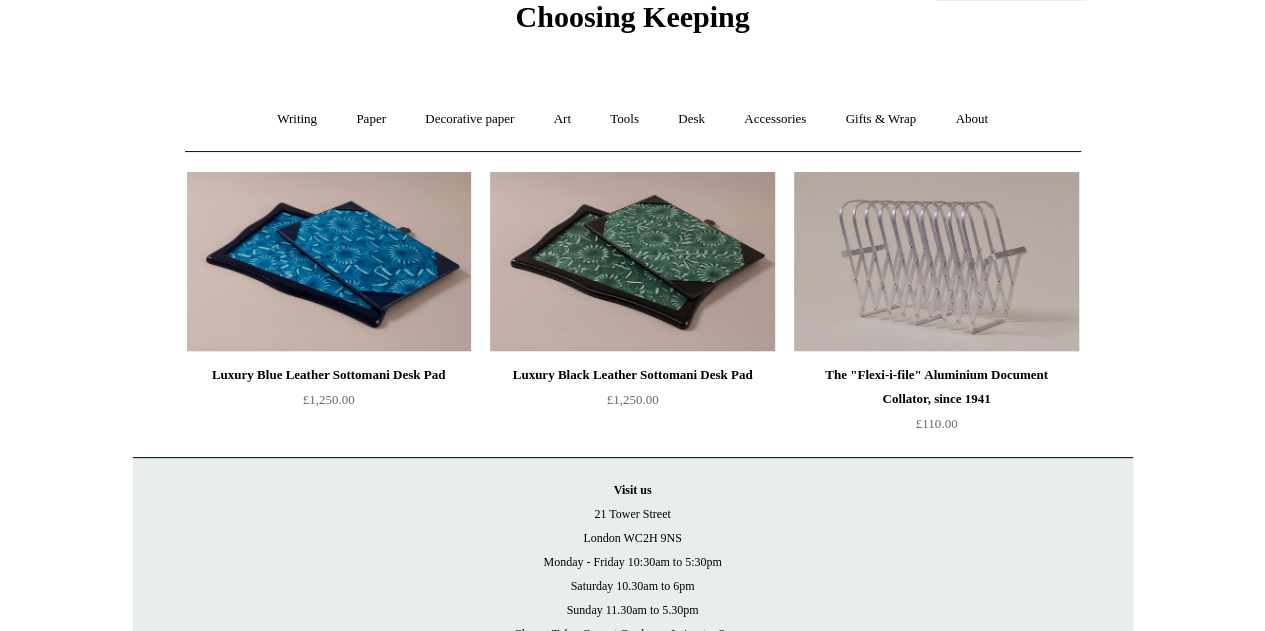 scroll, scrollTop: 0, scrollLeft: 0, axis: both 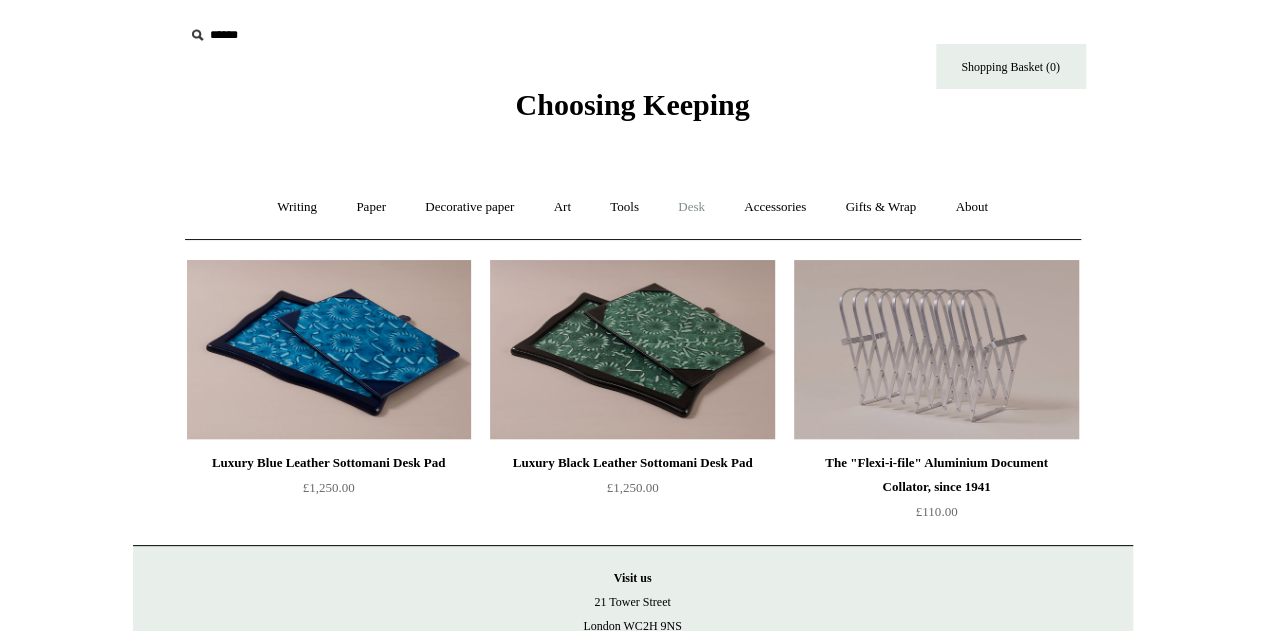 click on "Desk +" at bounding box center [691, 207] 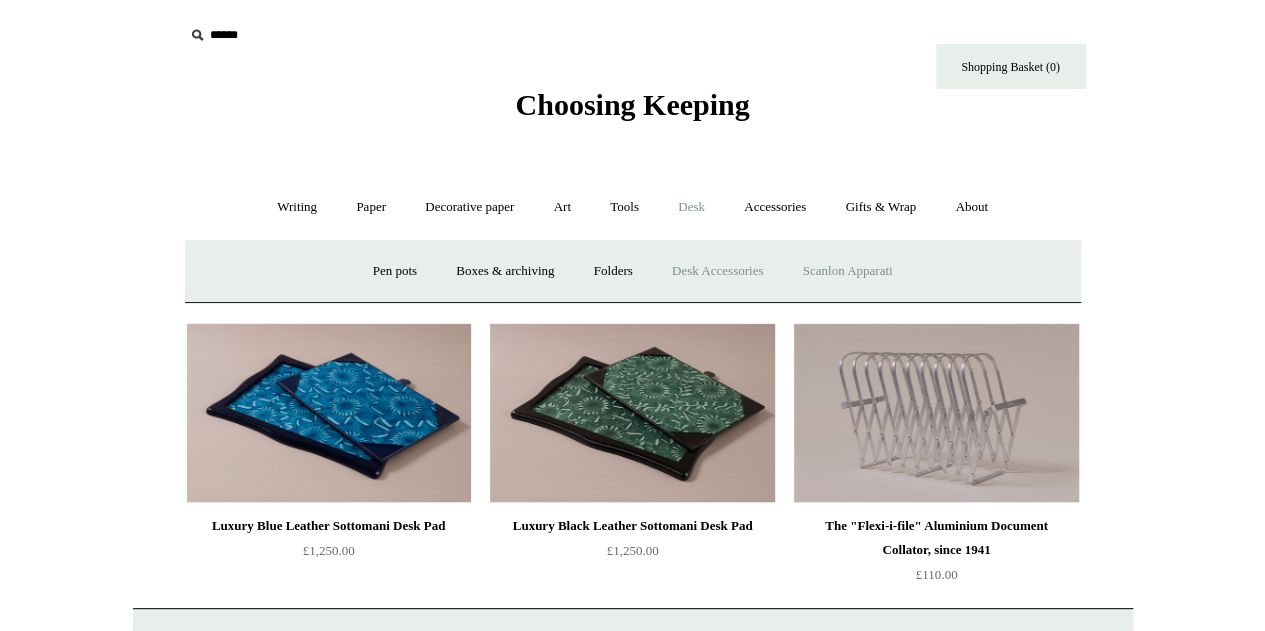 click on "Scanlon Apparati" at bounding box center (848, 271) 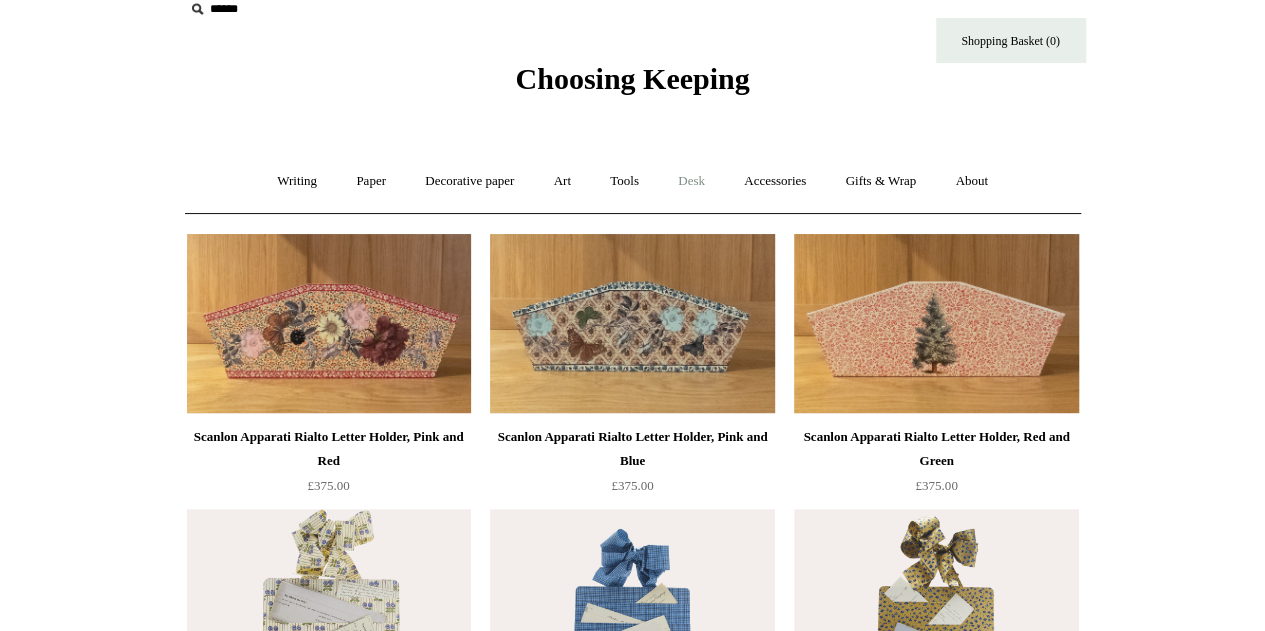scroll, scrollTop: 0, scrollLeft: 0, axis: both 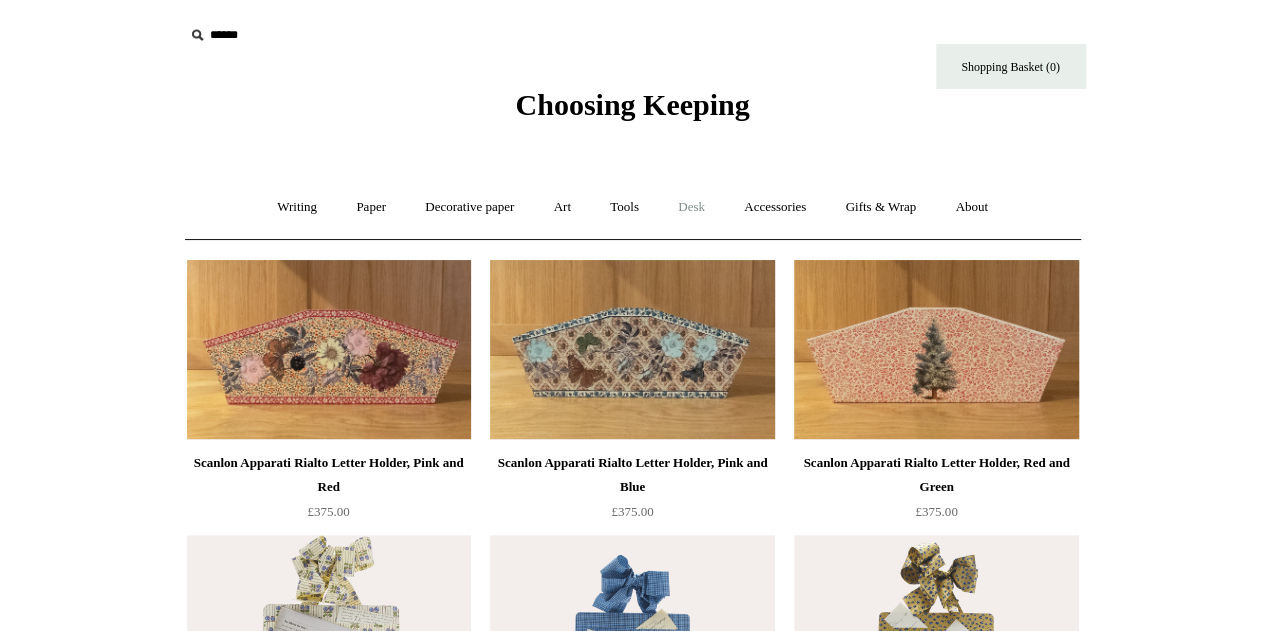 click on "Desk +" at bounding box center (691, 207) 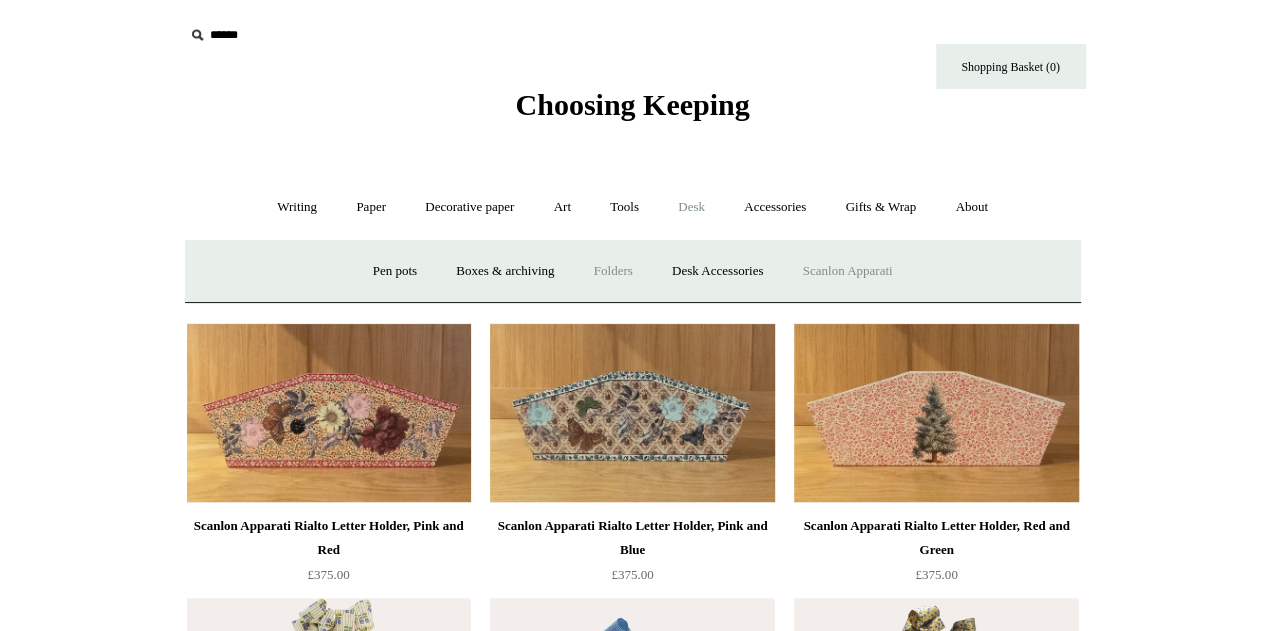 click on "Folders" at bounding box center (613, 271) 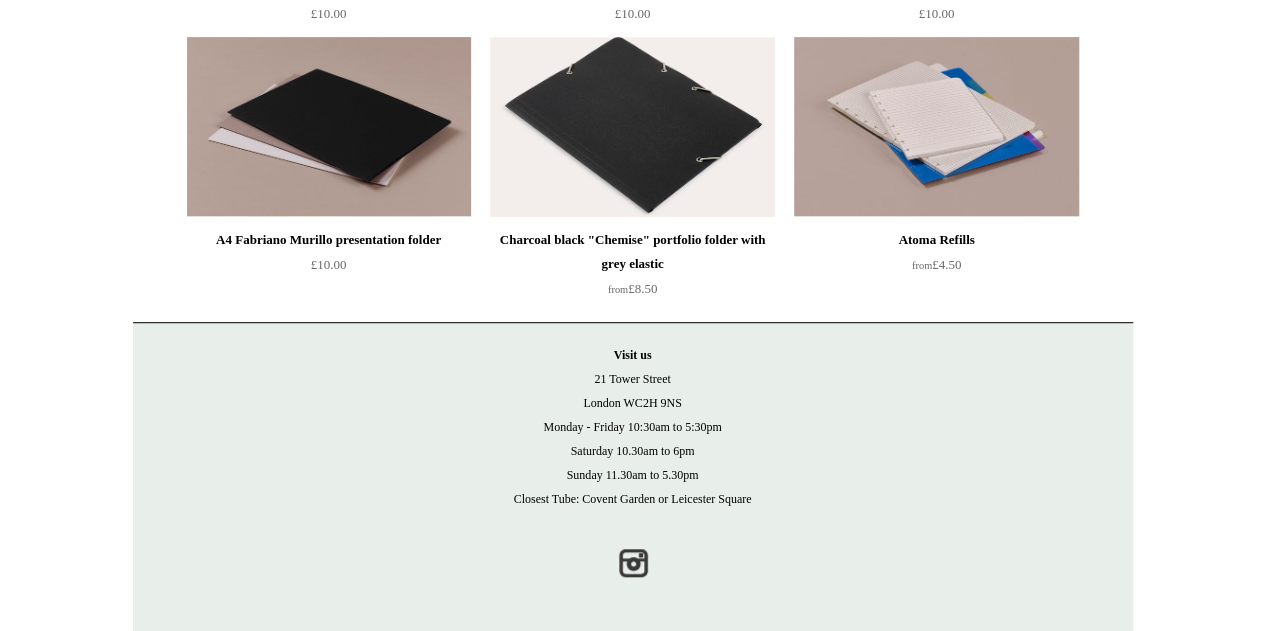 scroll, scrollTop: 0, scrollLeft: 0, axis: both 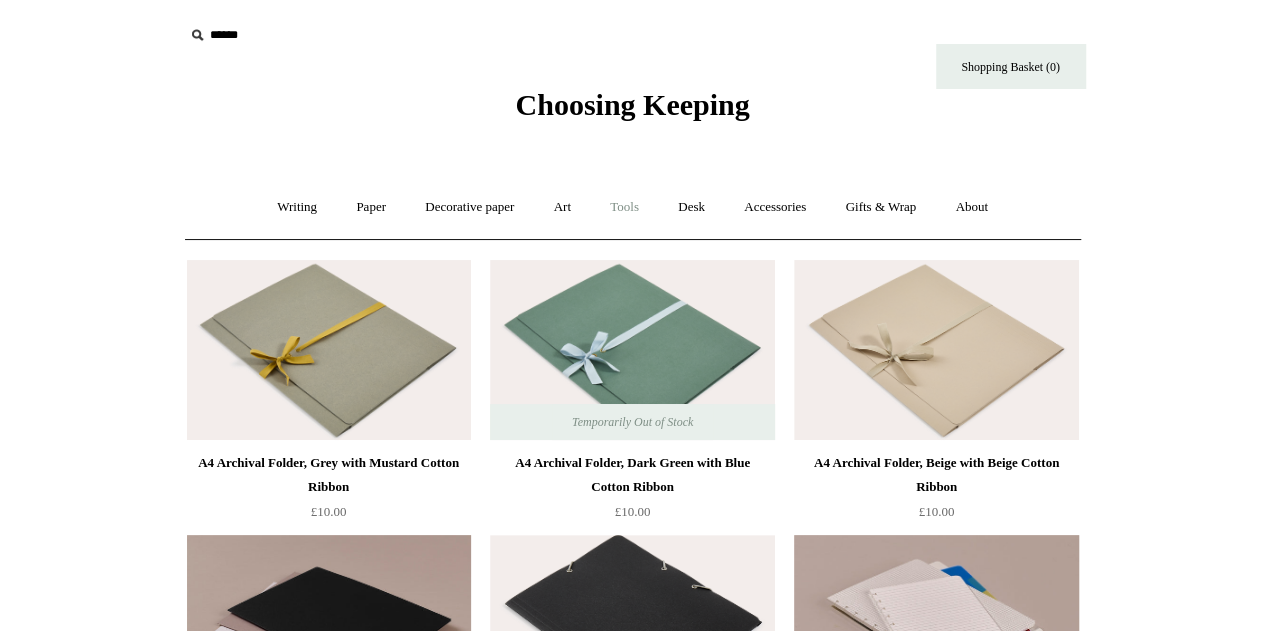 click on "Tools +" at bounding box center (624, 207) 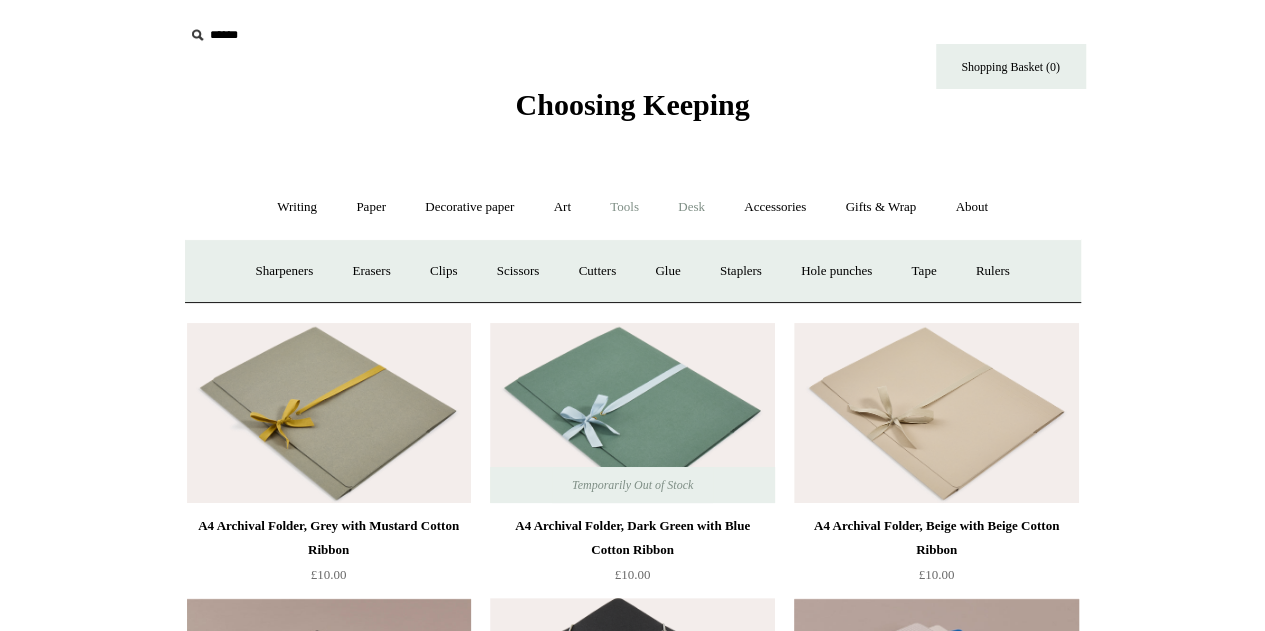 click on "Desk +" at bounding box center [691, 207] 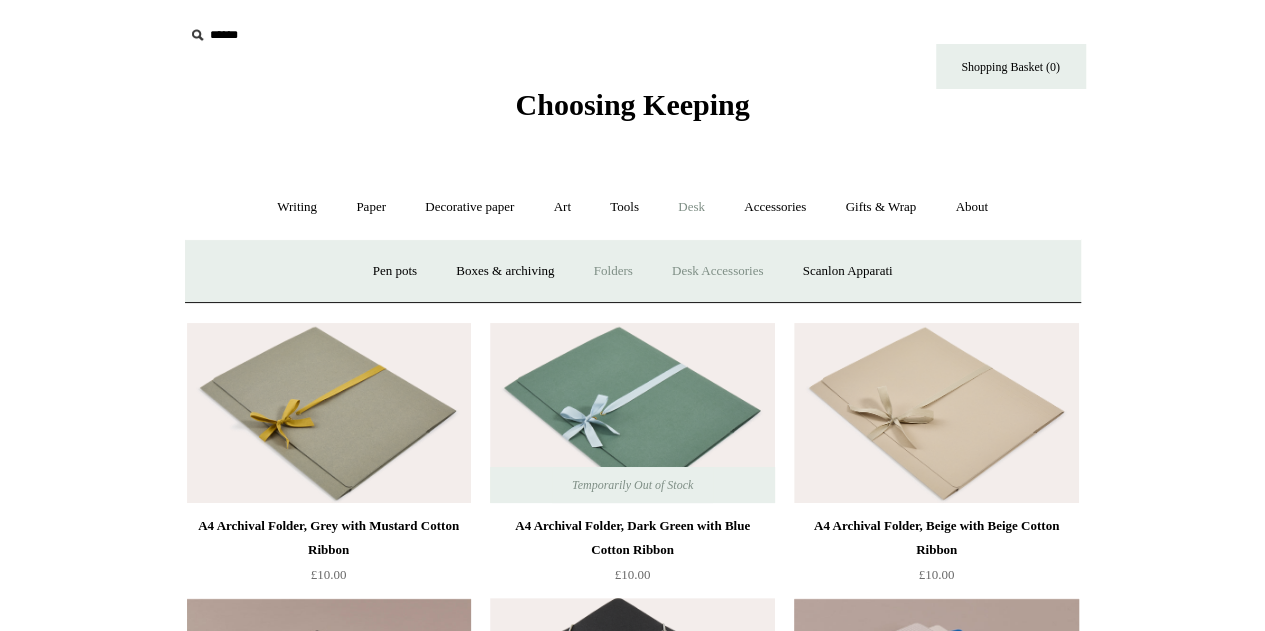 click on "Desk Accessories" at bounding box center [717, 271] 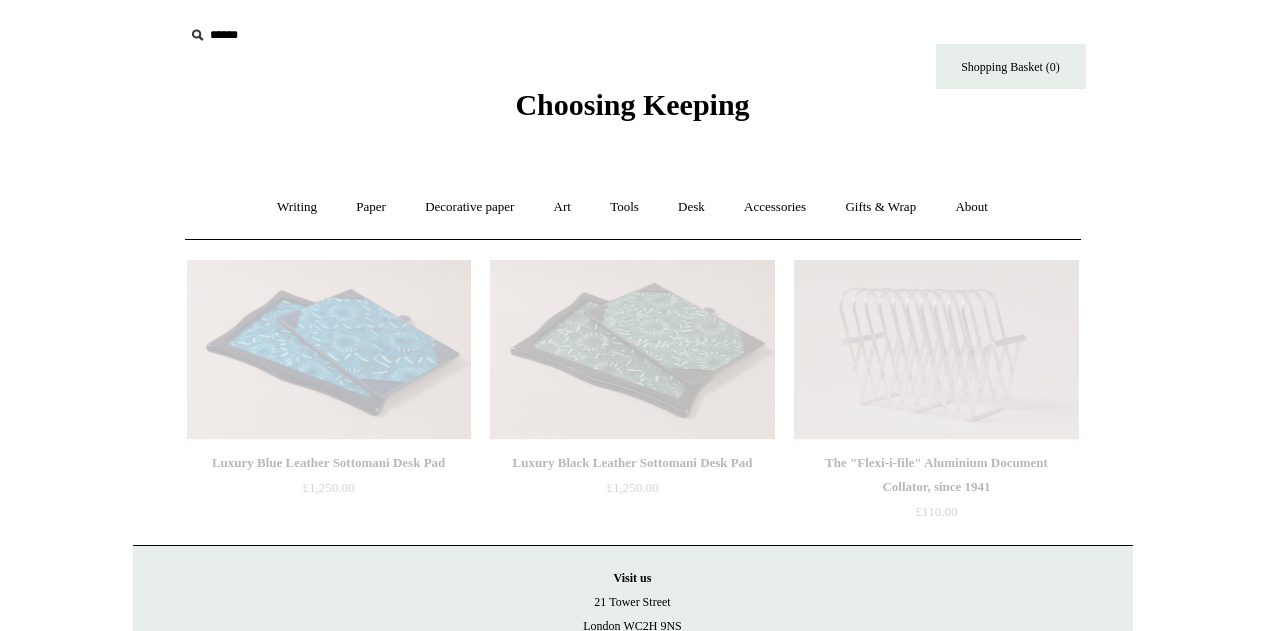 scroll, scrollTop: 0, scrollLeft: 0, axis: both 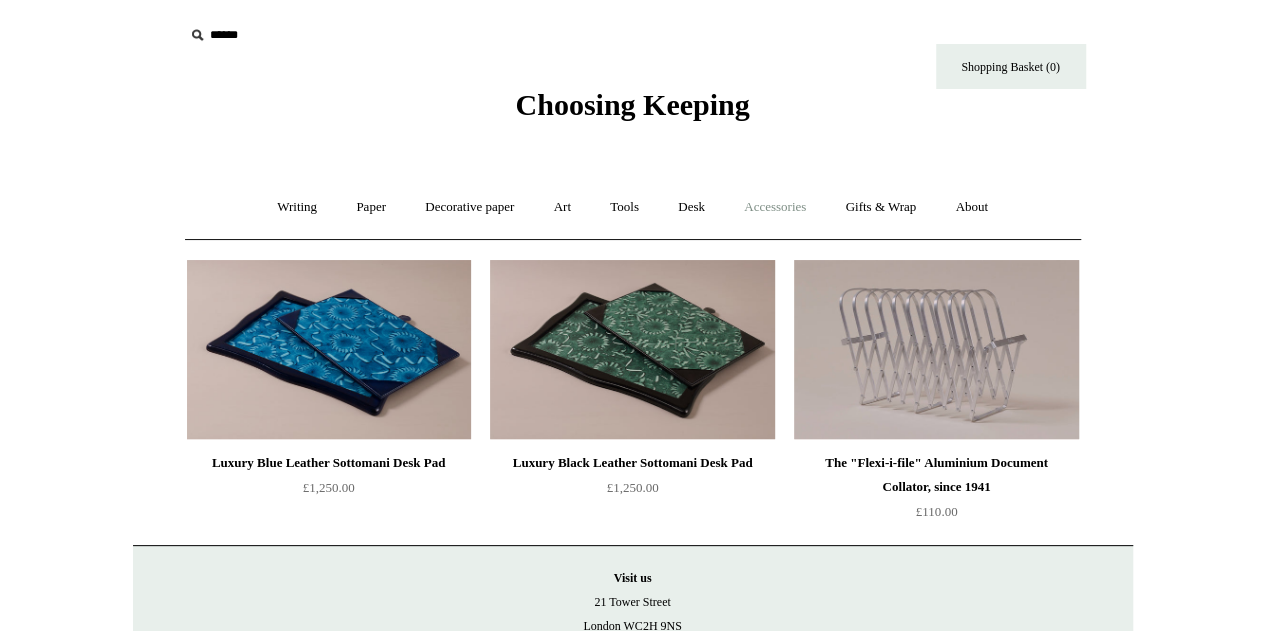 click on "Accessories +" at bounding box center [775, 207] 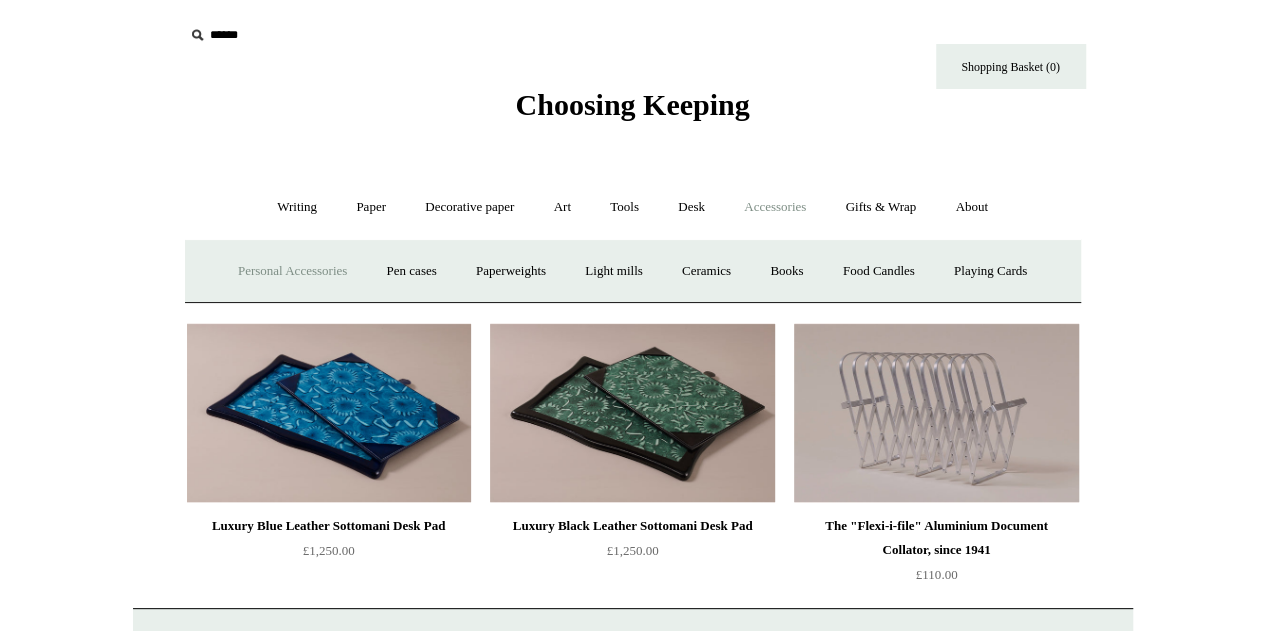 click on "Personal Accessories +" at bounding box center (292, 271) 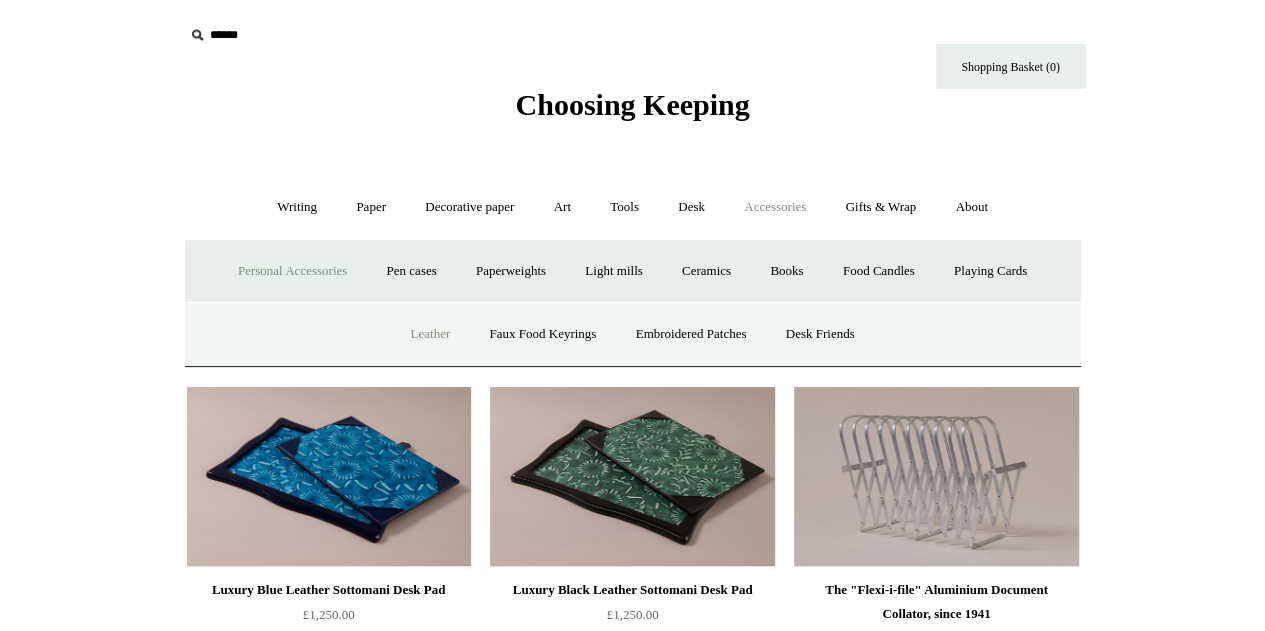 click on "Leather" at bounding box center (430, 334) 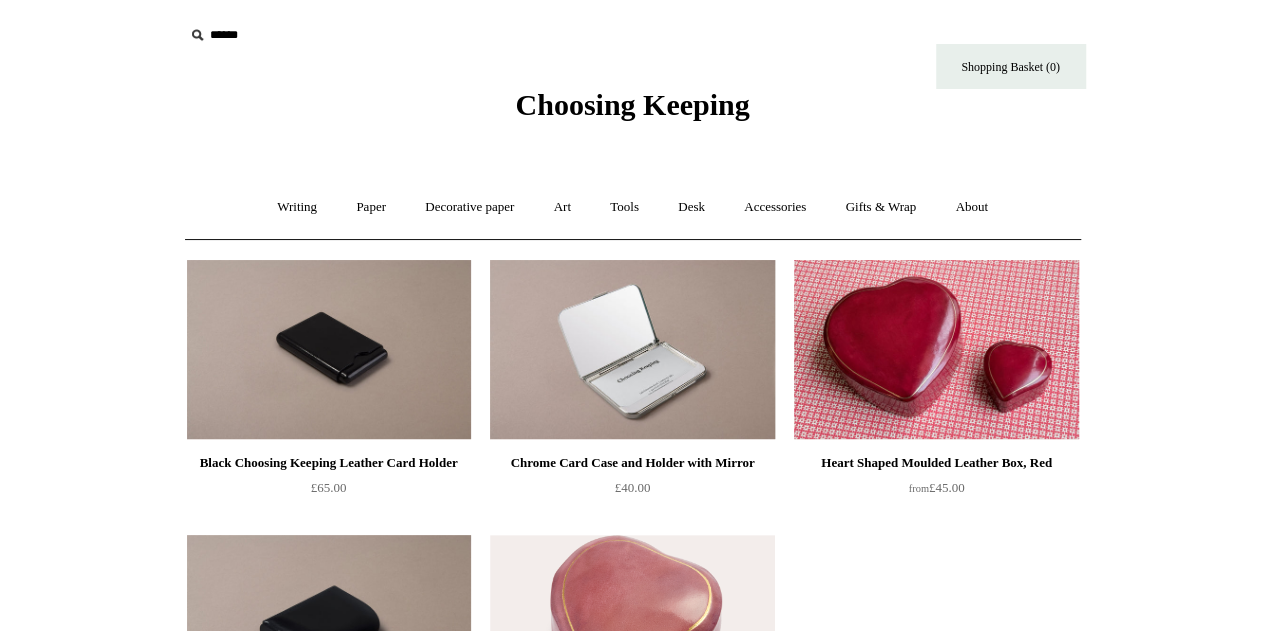 scroll, scrollTop: 300, scrollLeft: 0, axis: vertical 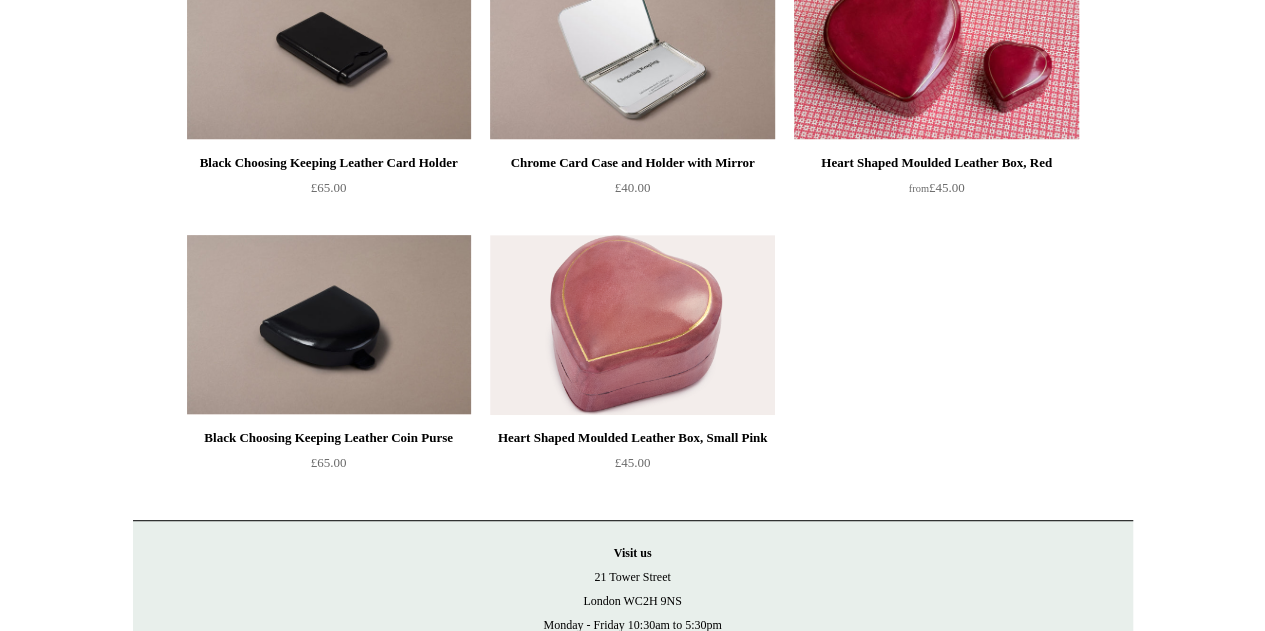 click on "Black Choosing Keeping Leather Card Holder" at bounding box center [329, 163] 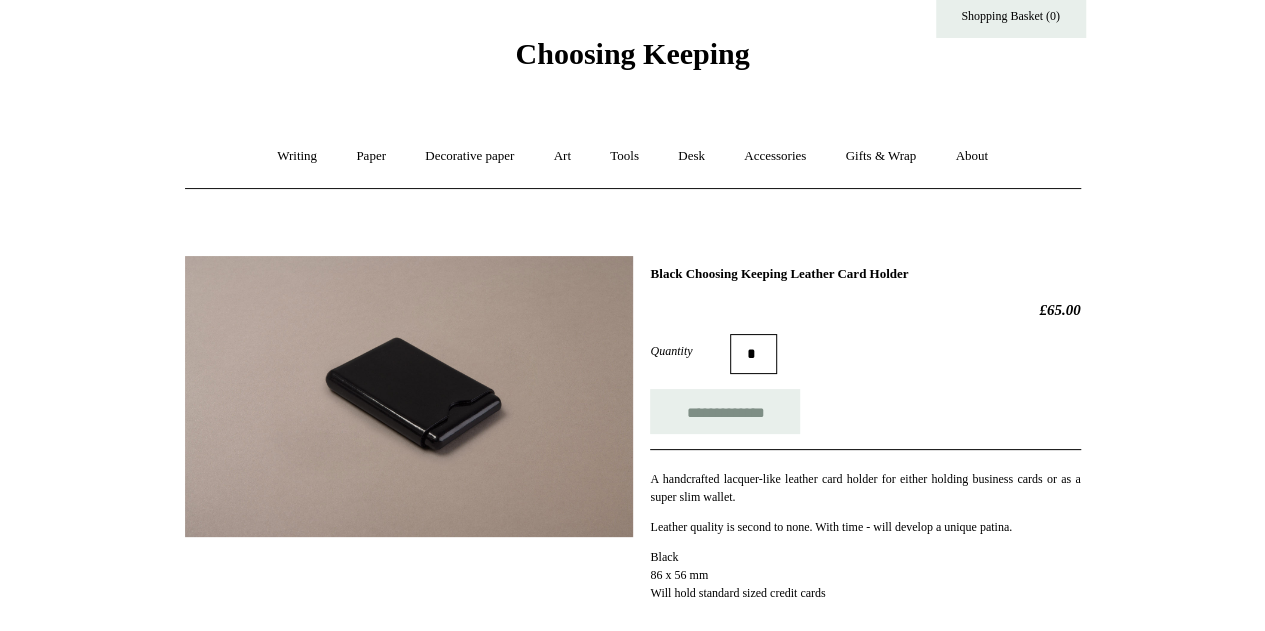 scroll, scrollTop: 0, scrollLeft: 0, axis: both 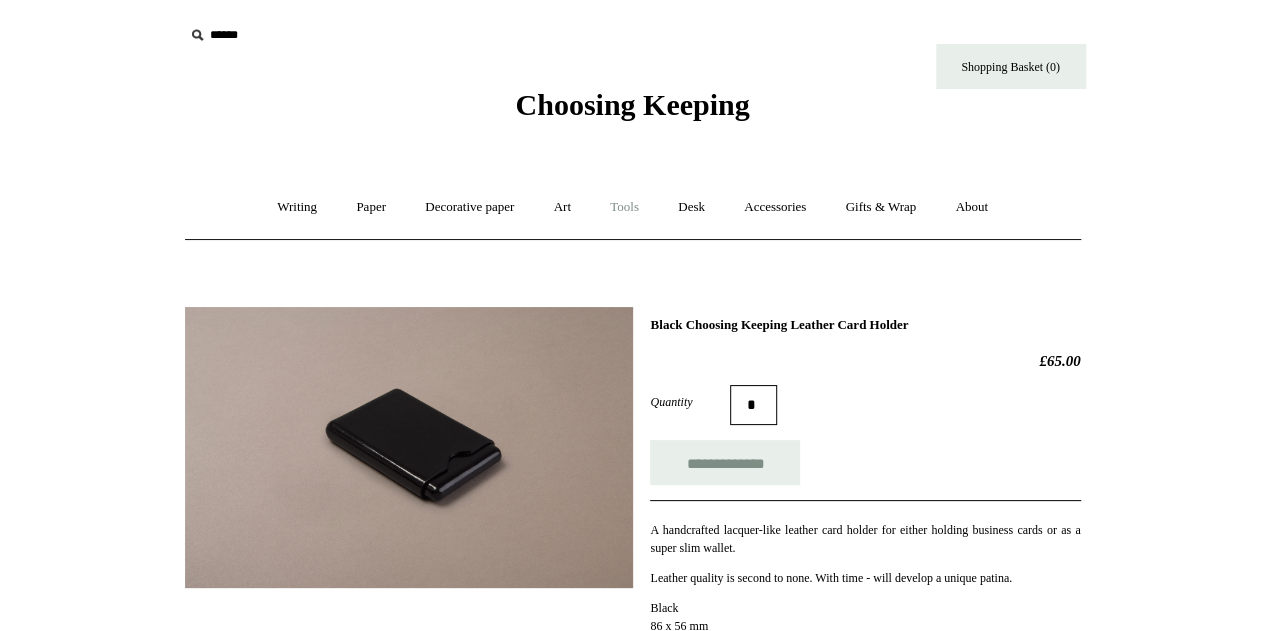 click on "Tools +" at bounding box center (624, 207) 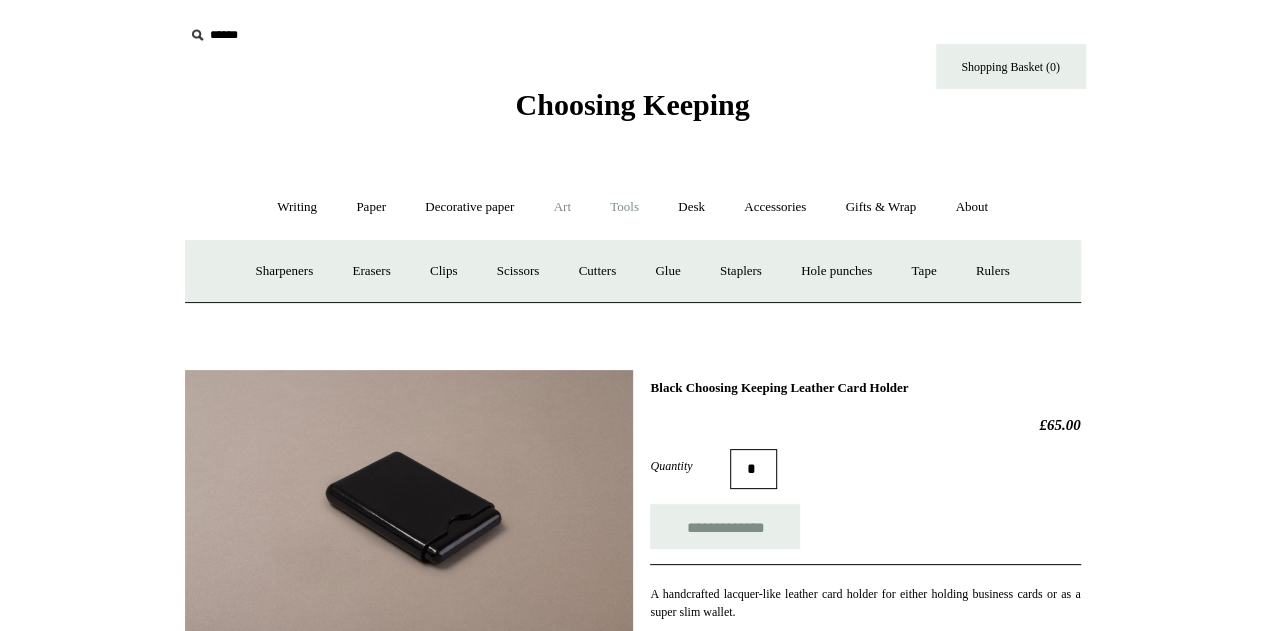 click on "Art +" at bounding box center [562, 207] 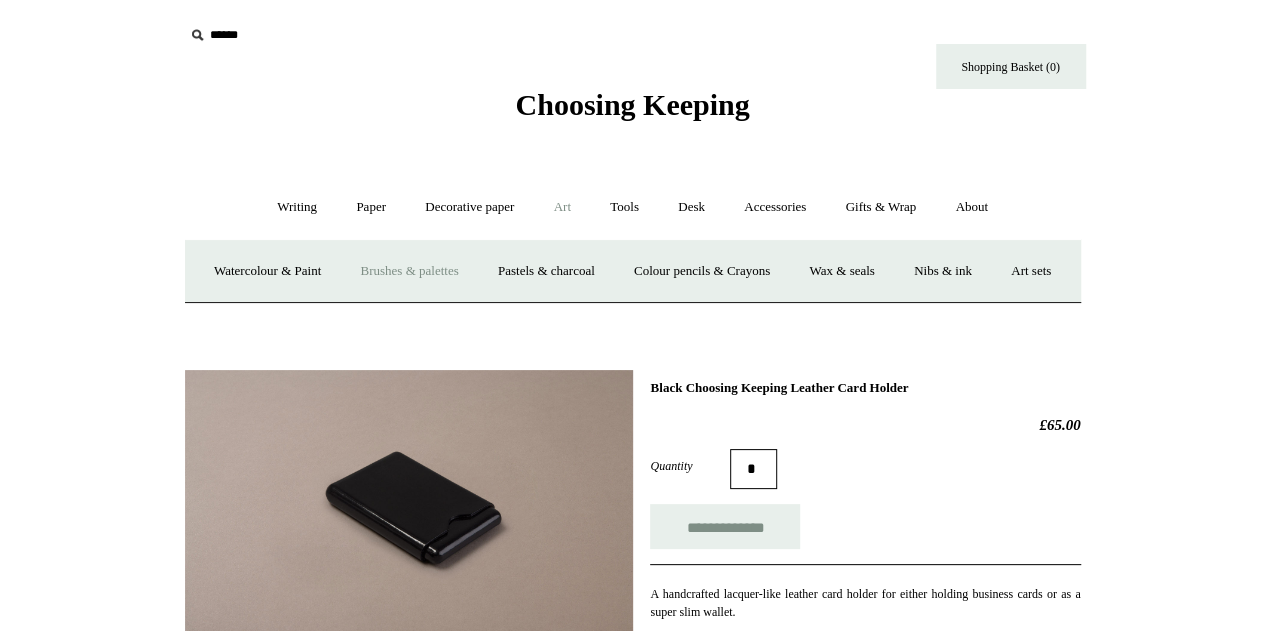 click on "Brushes & palettes" at bounding box center [409, 271] 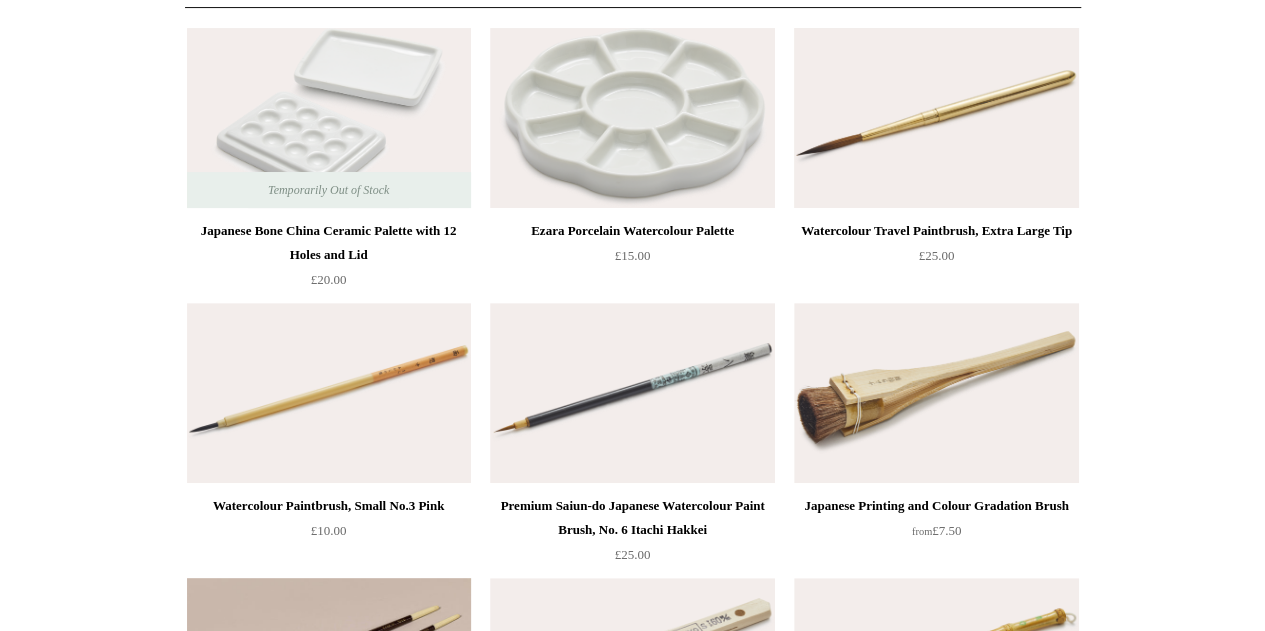scroll, scrollTop: 0, scrollLeft: 0, axis: both 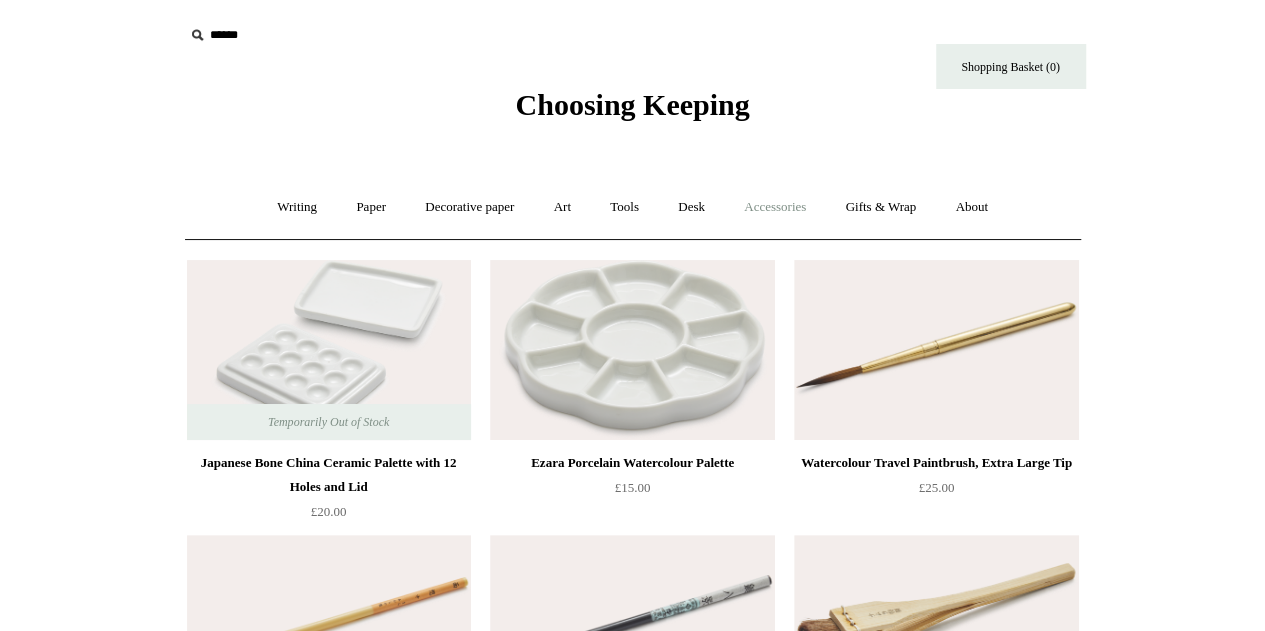 click on "Accessories +" at bounding box center [775, 207] 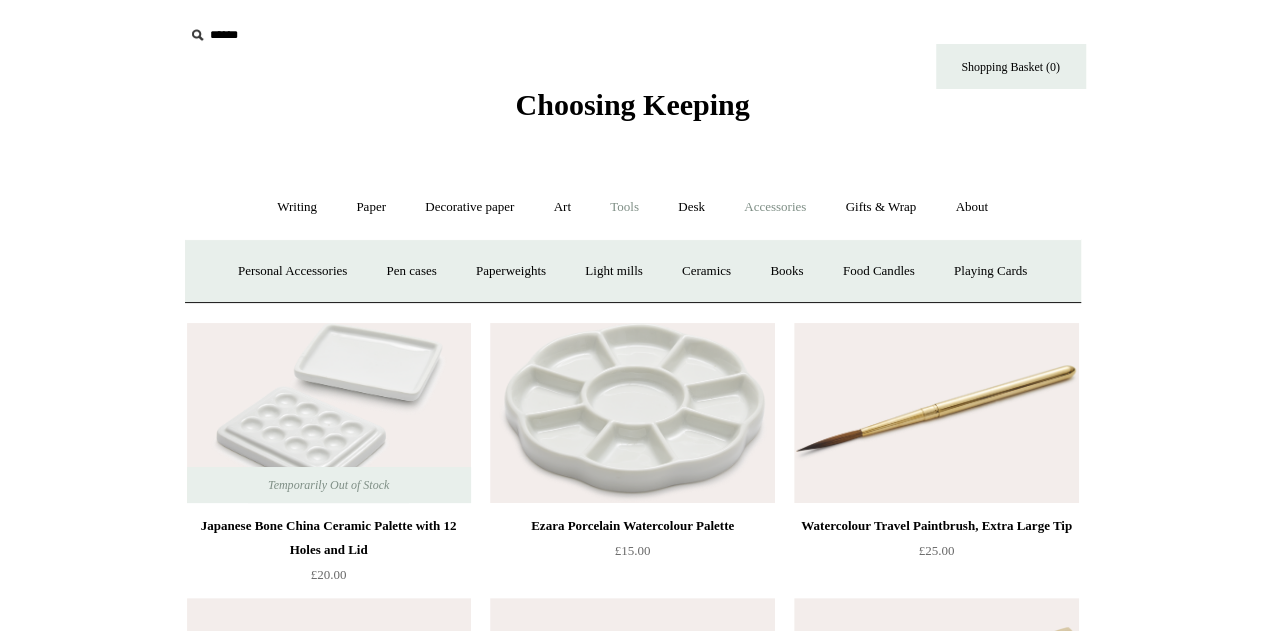 click on "Tools +" at bounding box center [624, 207] 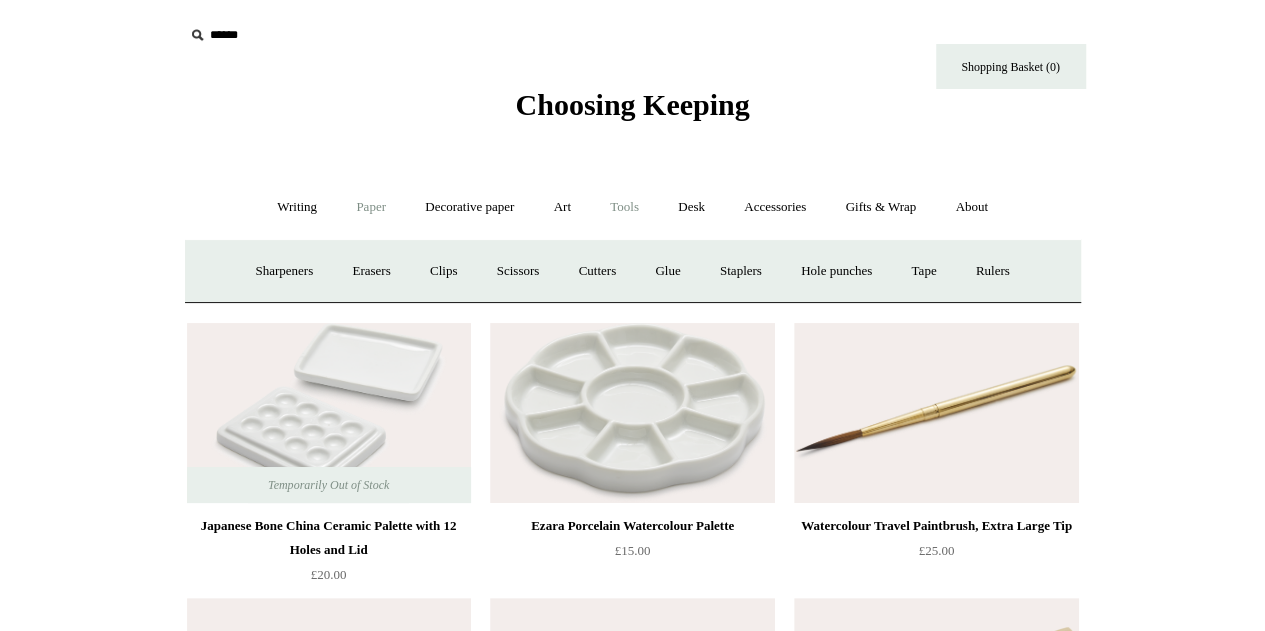 click on "Paper +" at bounding box center [371, 207] 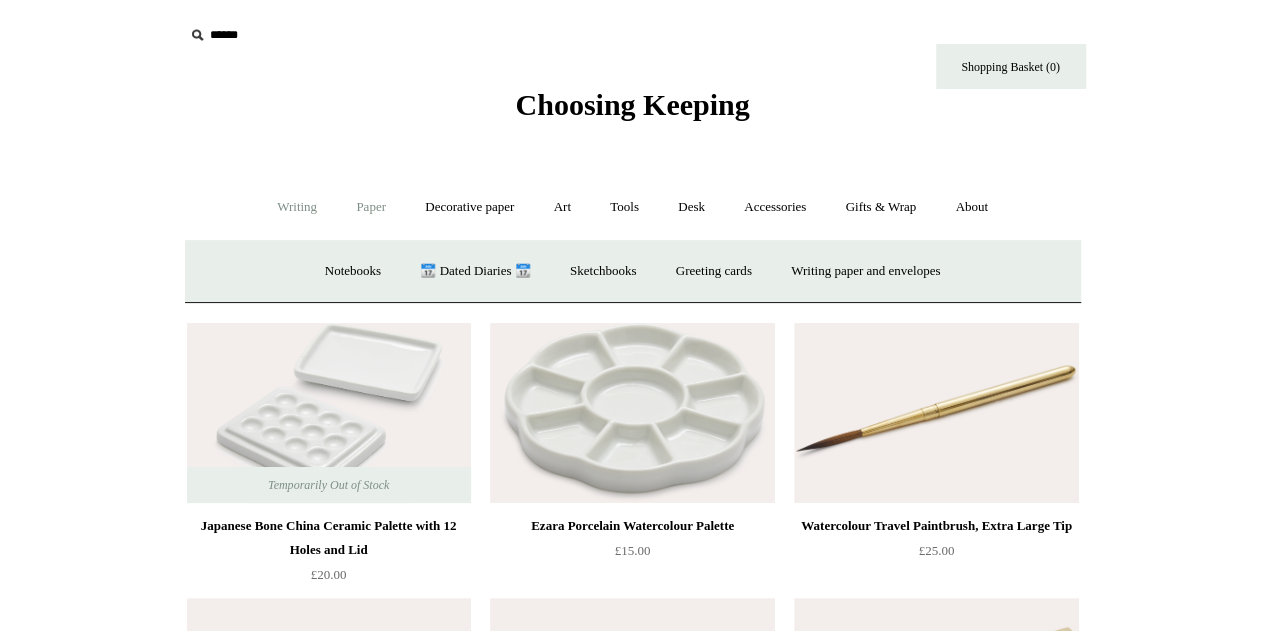 click on "Writing +" at bounding box center (297, 207) 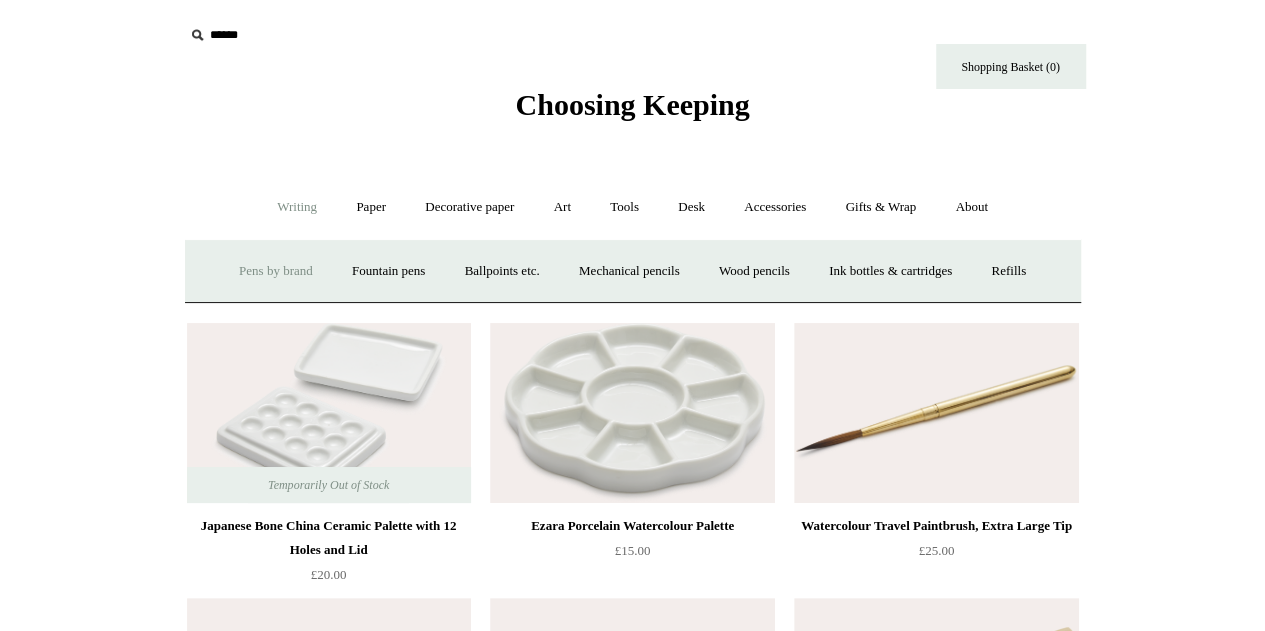 click on "Pens by brand +" at bounding box center (276, 271) 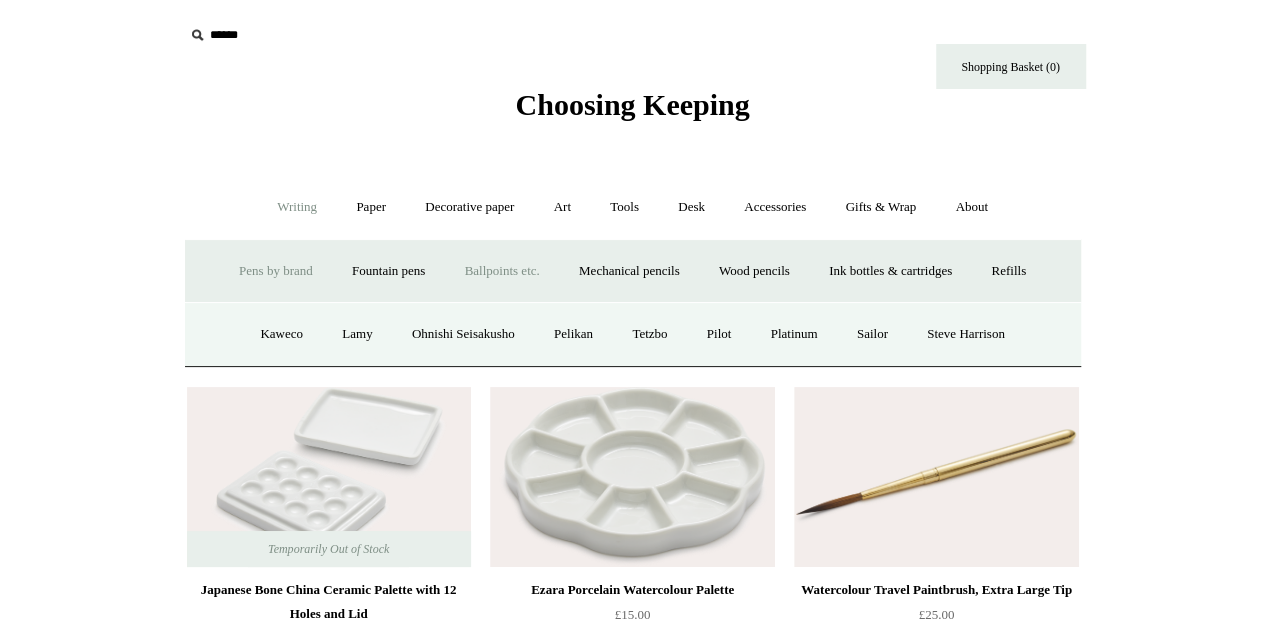 click on "Ballpoints etc. +" at bounding box center (502, 271) 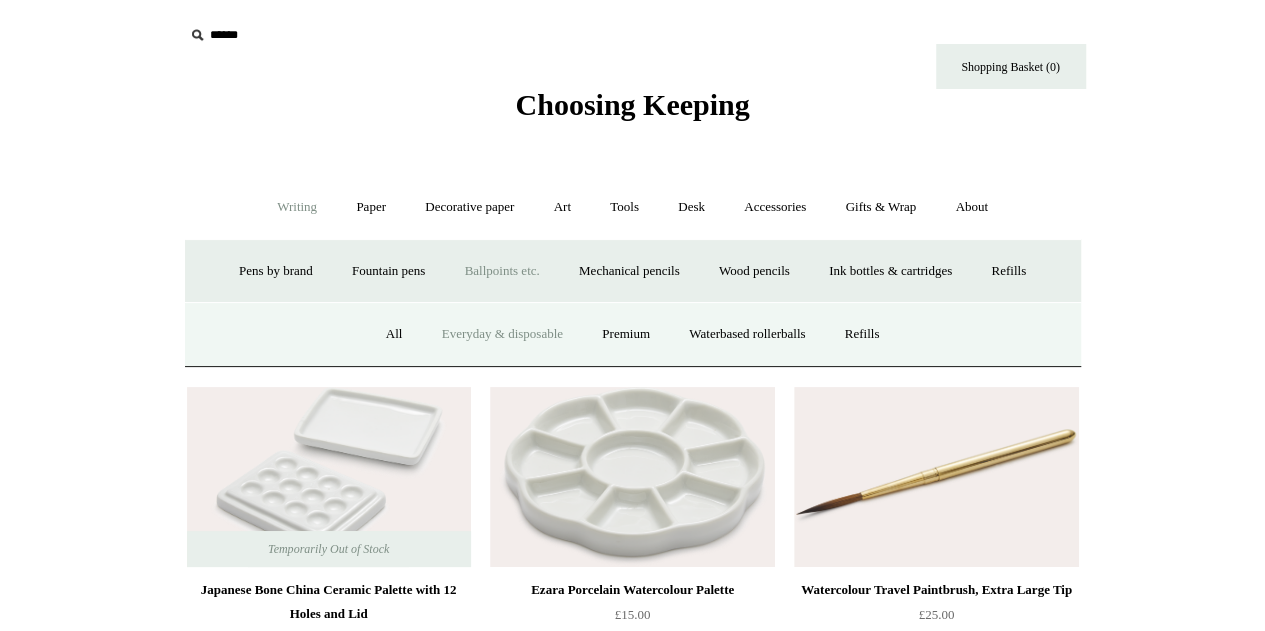 click on "Everyday & disposable" at bounding box center [502, 334] 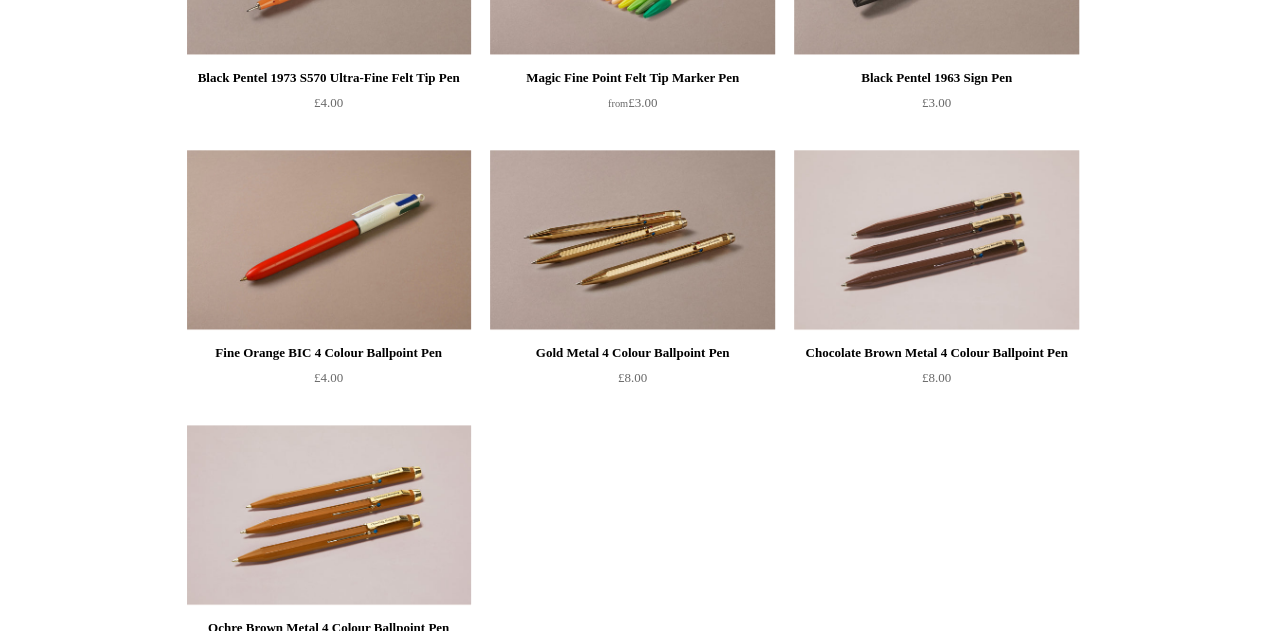 scroll, scrollTop: 1300, scrollLeft: 0, axis: vertical 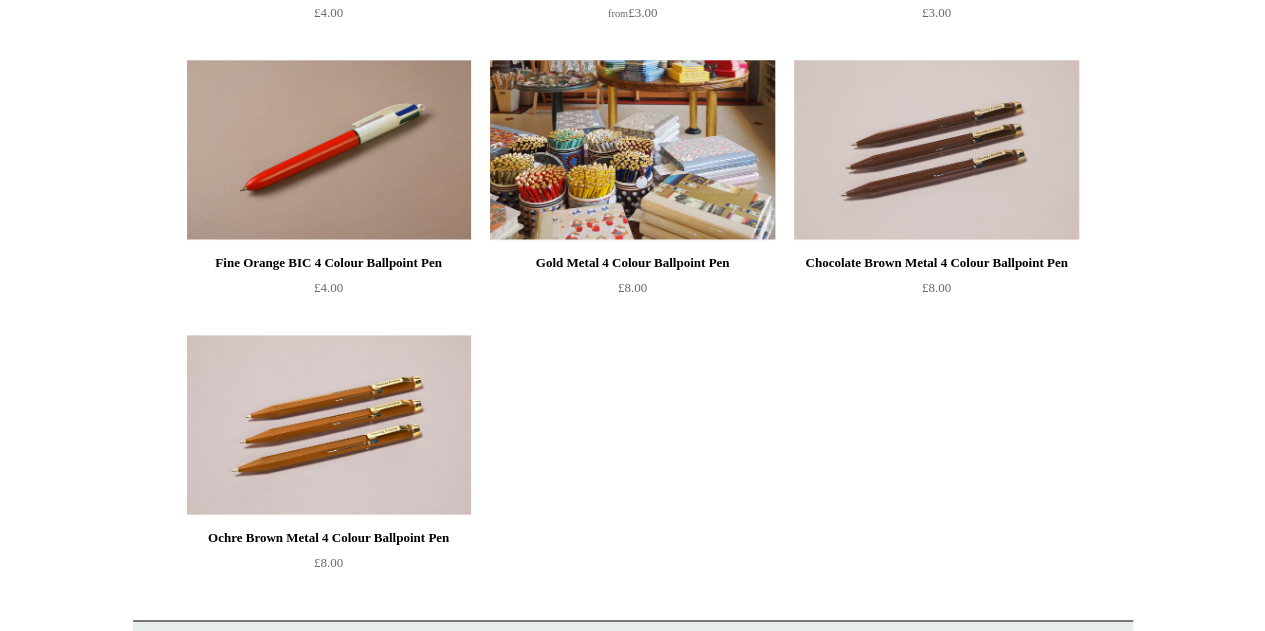 click at bounding box center [632, 150] 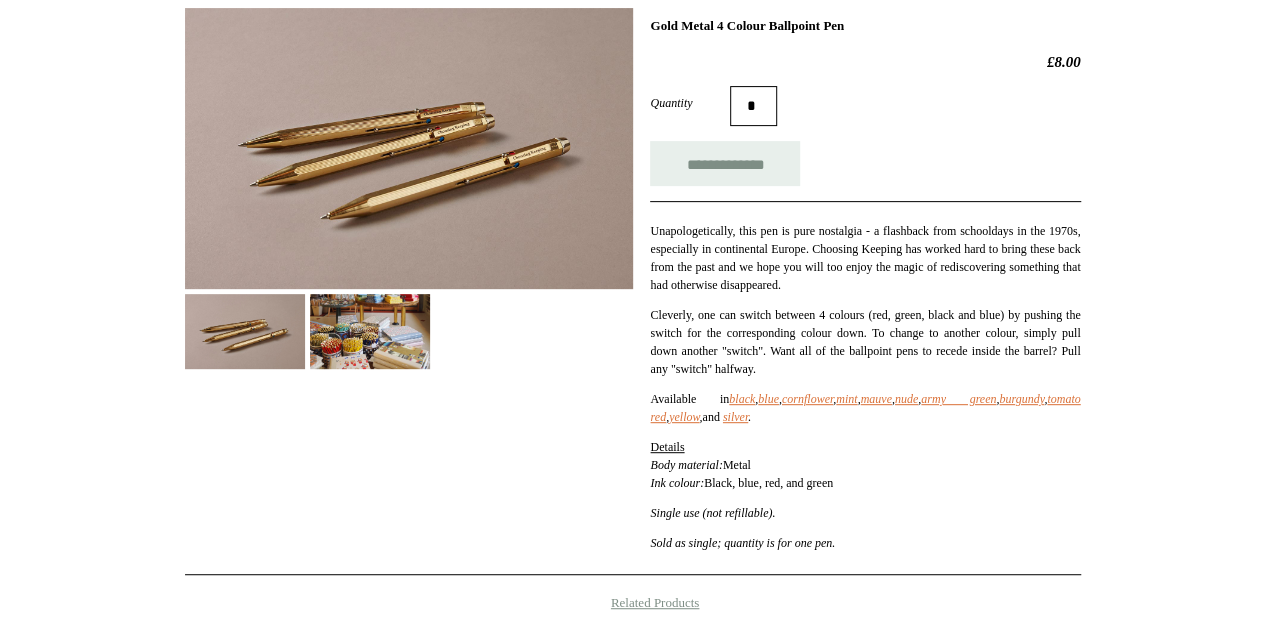 scroll, scrollTop: 200, scrollLeft: 0, axis: vertical 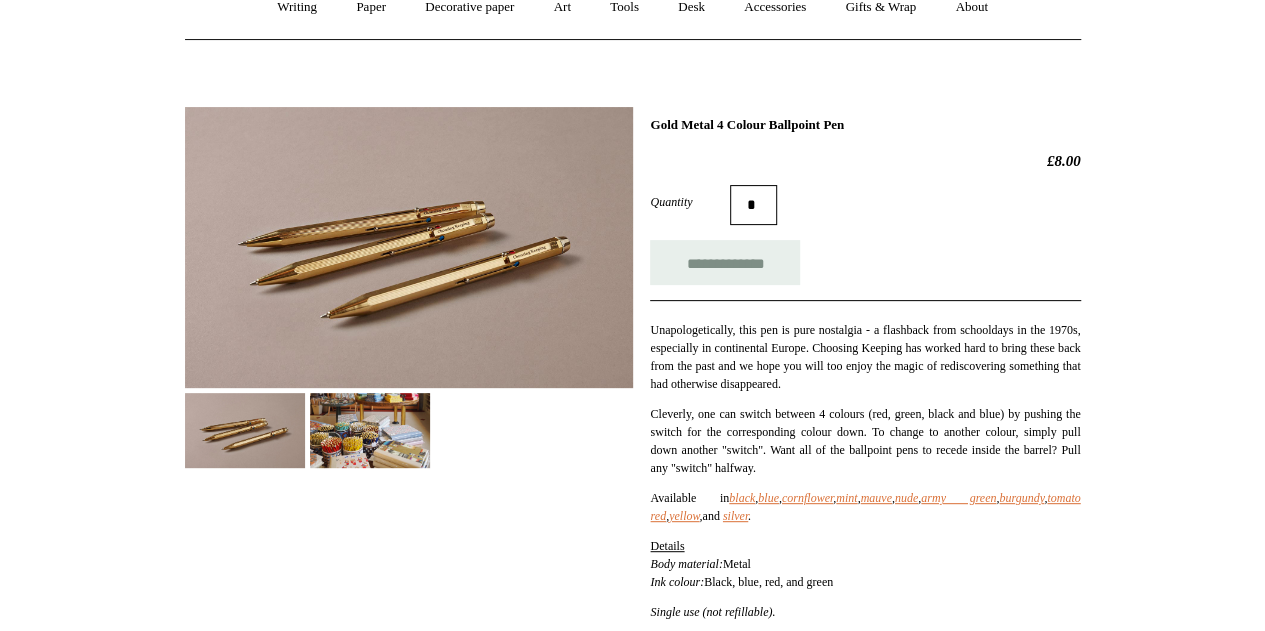 click at bounding box center [409, 247] 